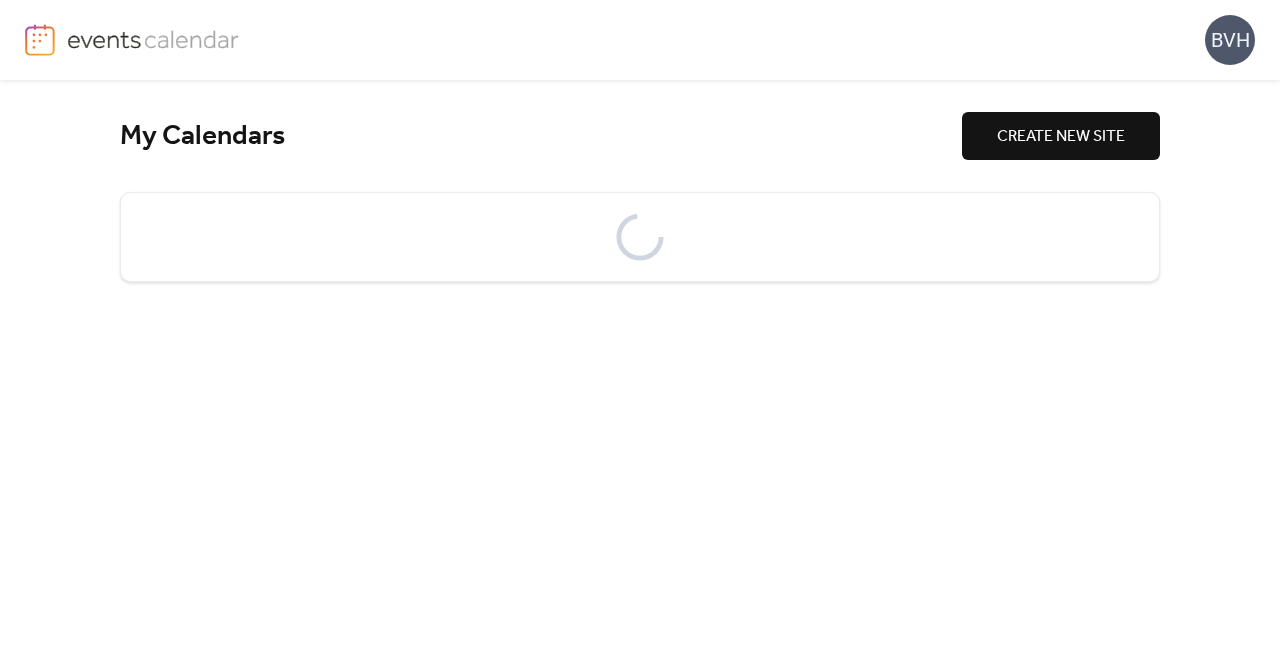 scroll, scrollTop: 0, scrollLeft: 0, axis: both 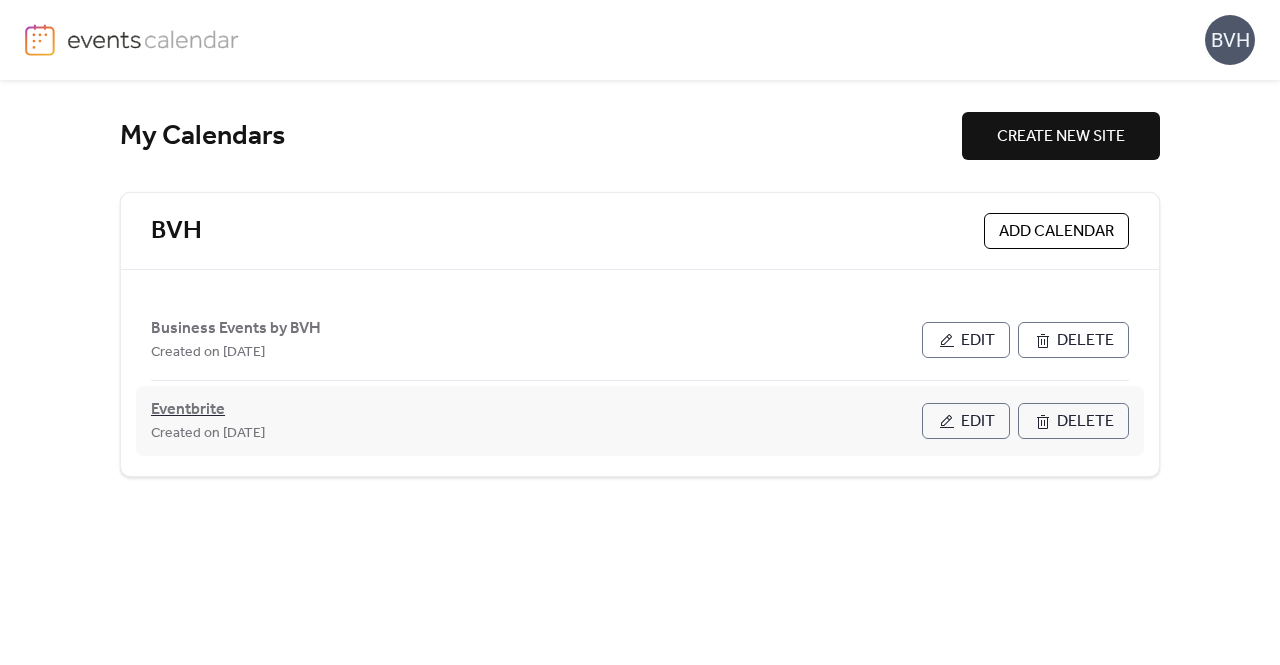 click on "Eventbrite" at bounding box center (188, 410) 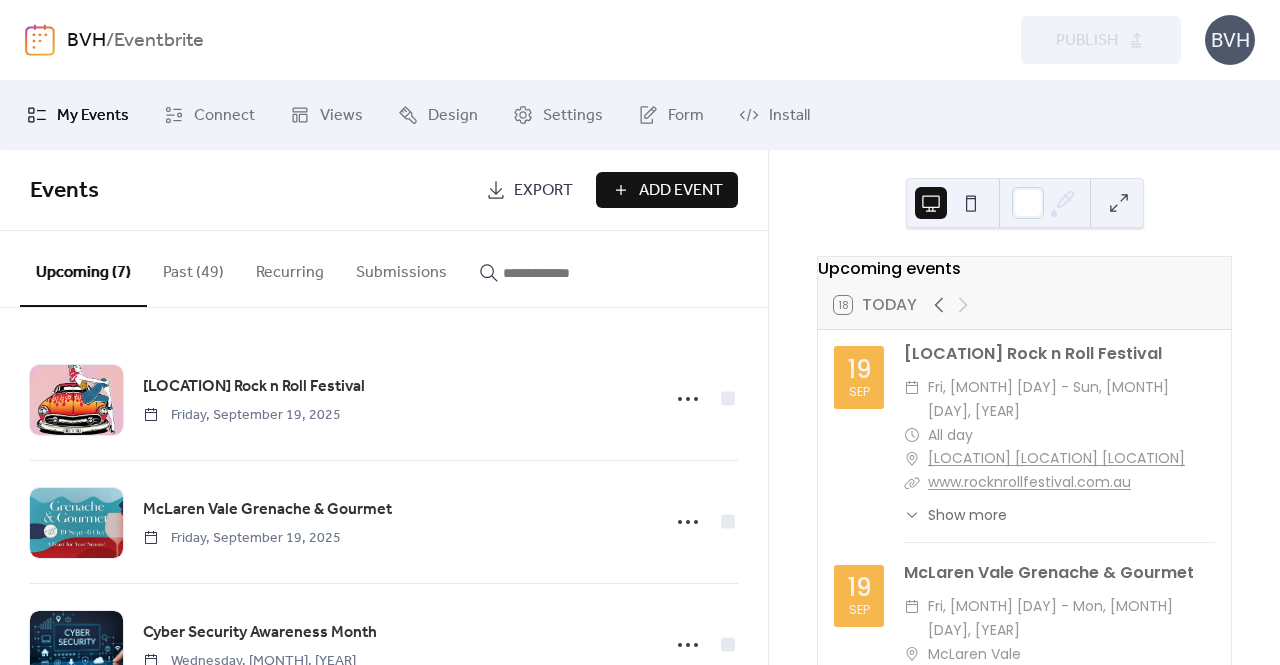 click on "Add Event" at bounding box center (681, 191) 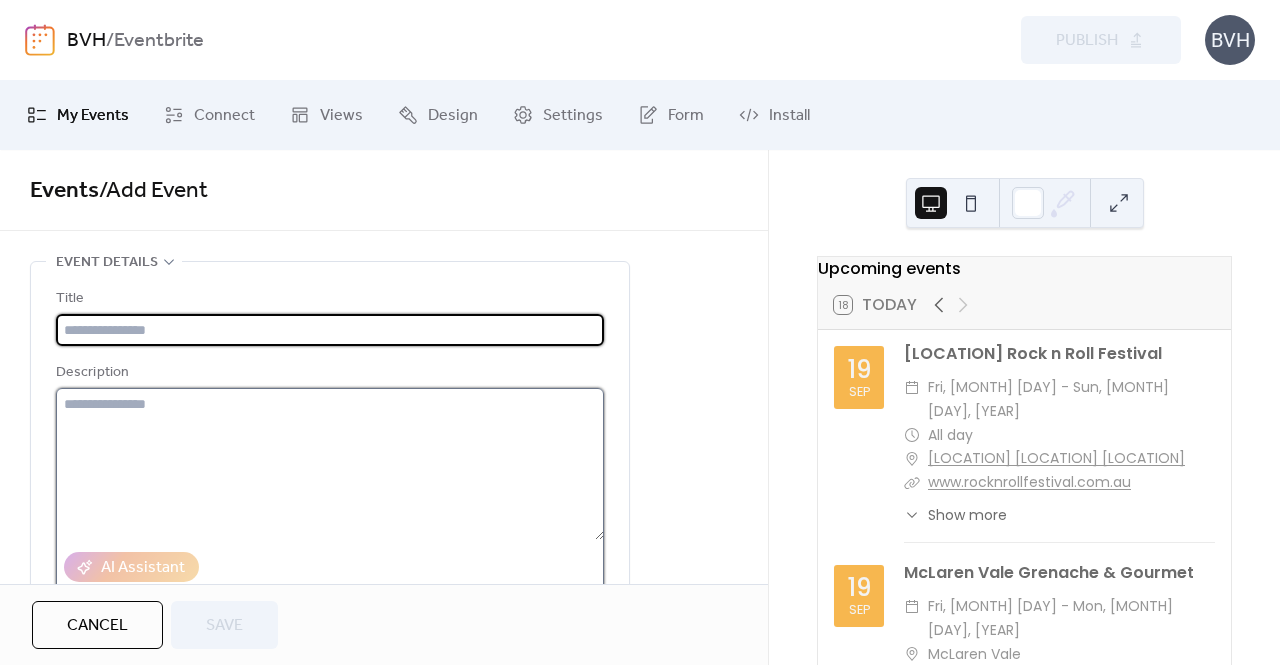 click at bounding box center [330, 464] 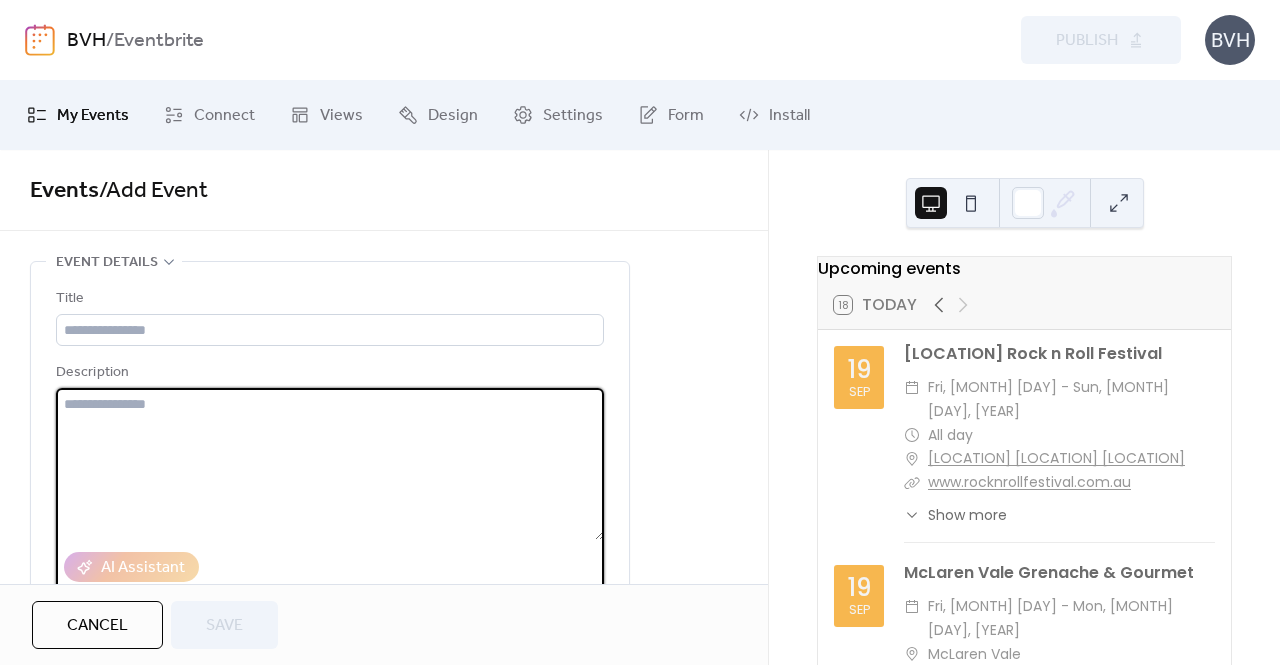 paste on "**********" 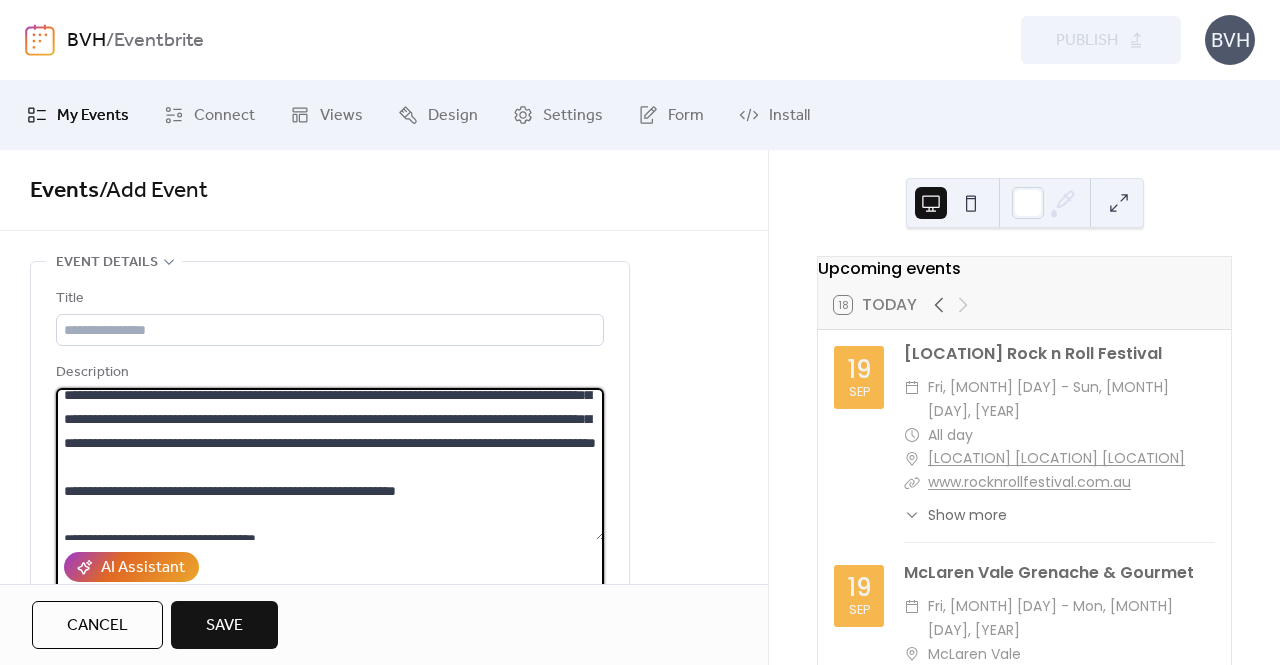 scroll, scrollTop: 0, scrollLeft: 0, axis: both 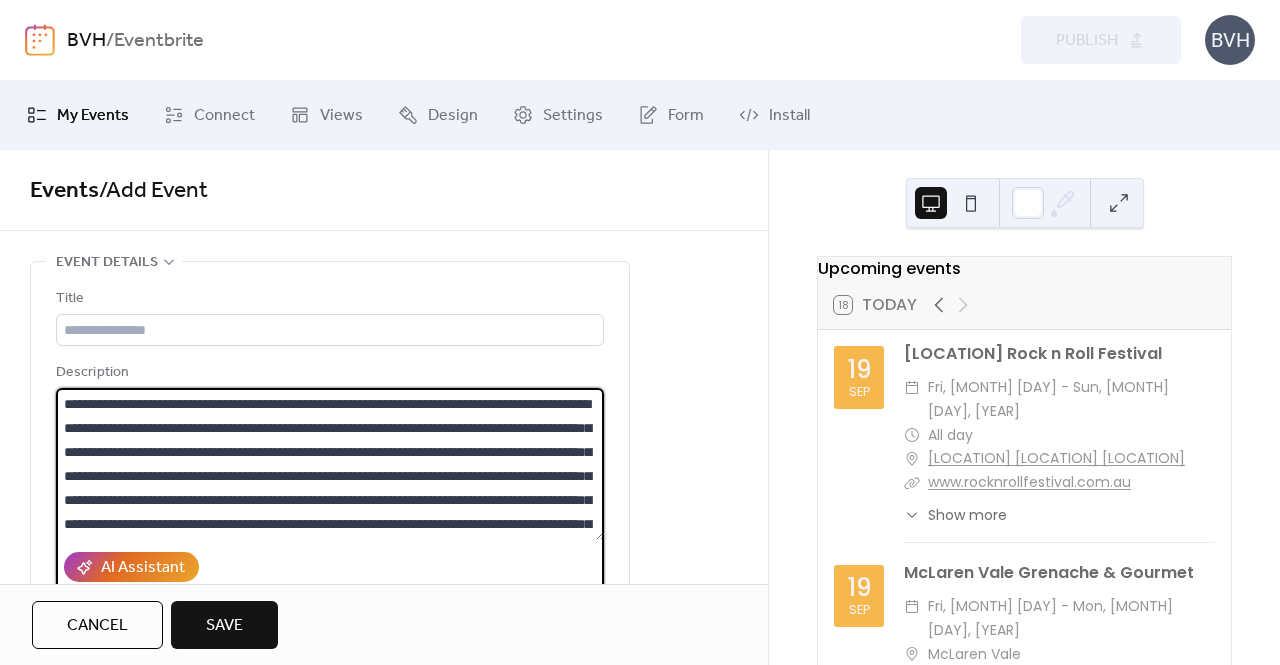 drag, startPoint x: 196, startPoint y: 403, endPoint x: 52, endPoint y: 405, distance: 144.01389 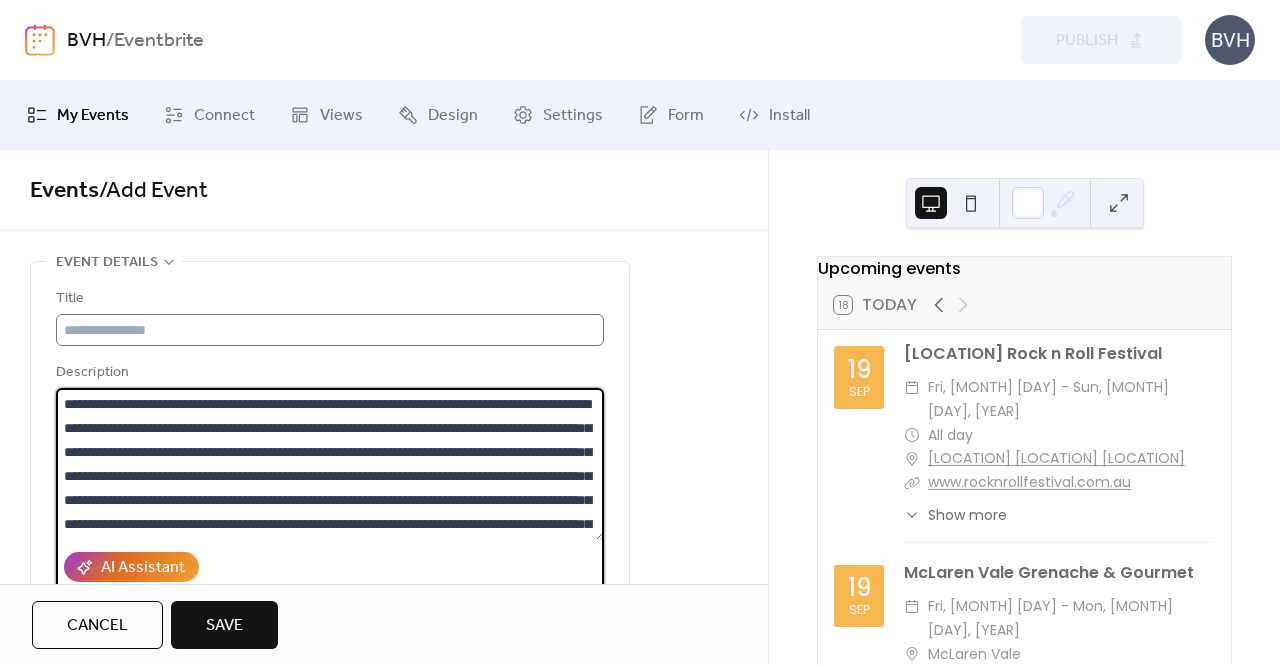 type on "**********" 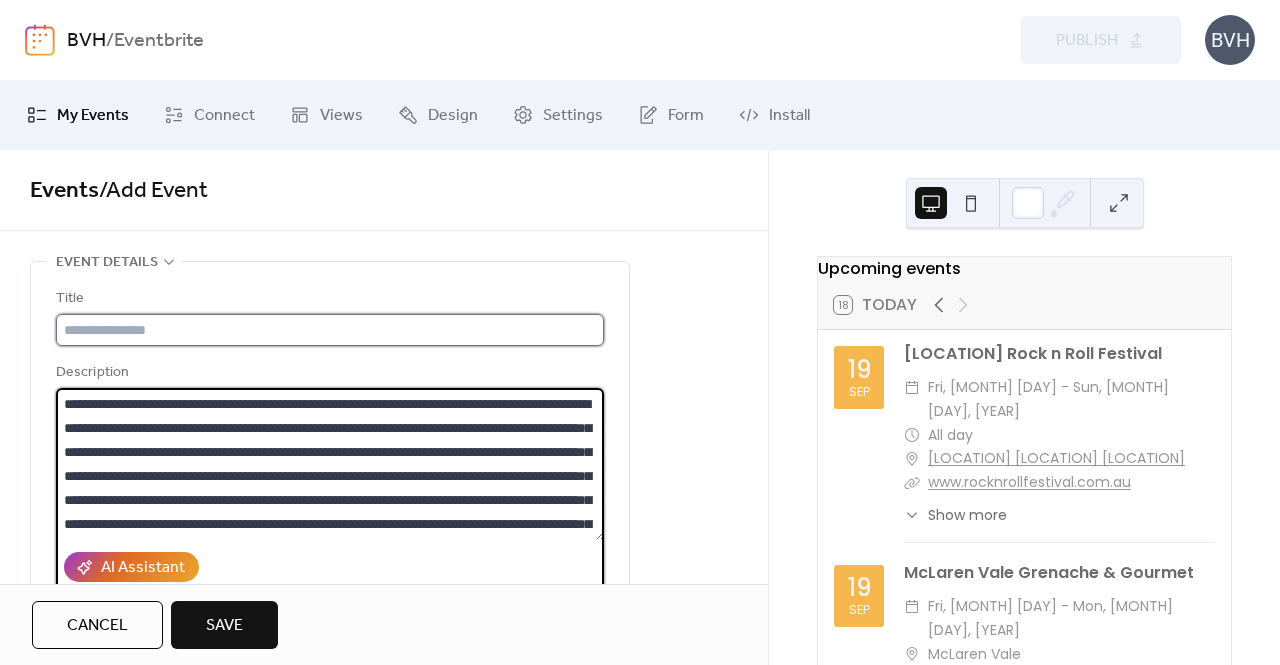 click at bounding box center [330, 330] 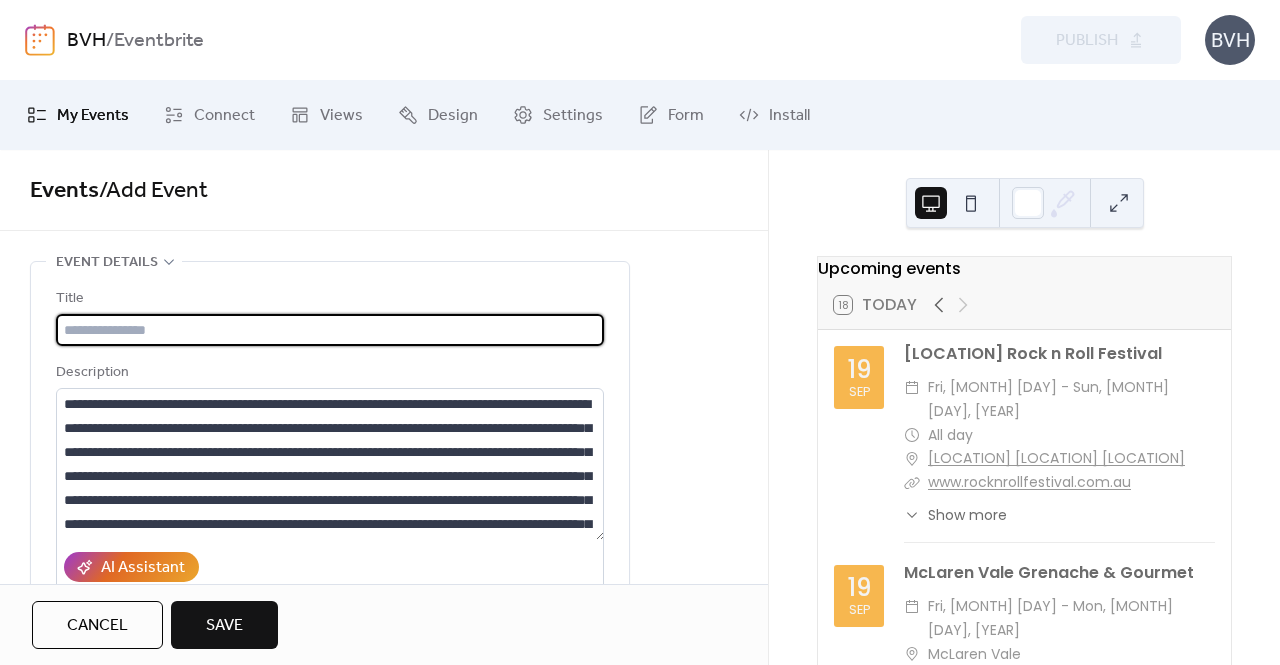 paste on "**********" 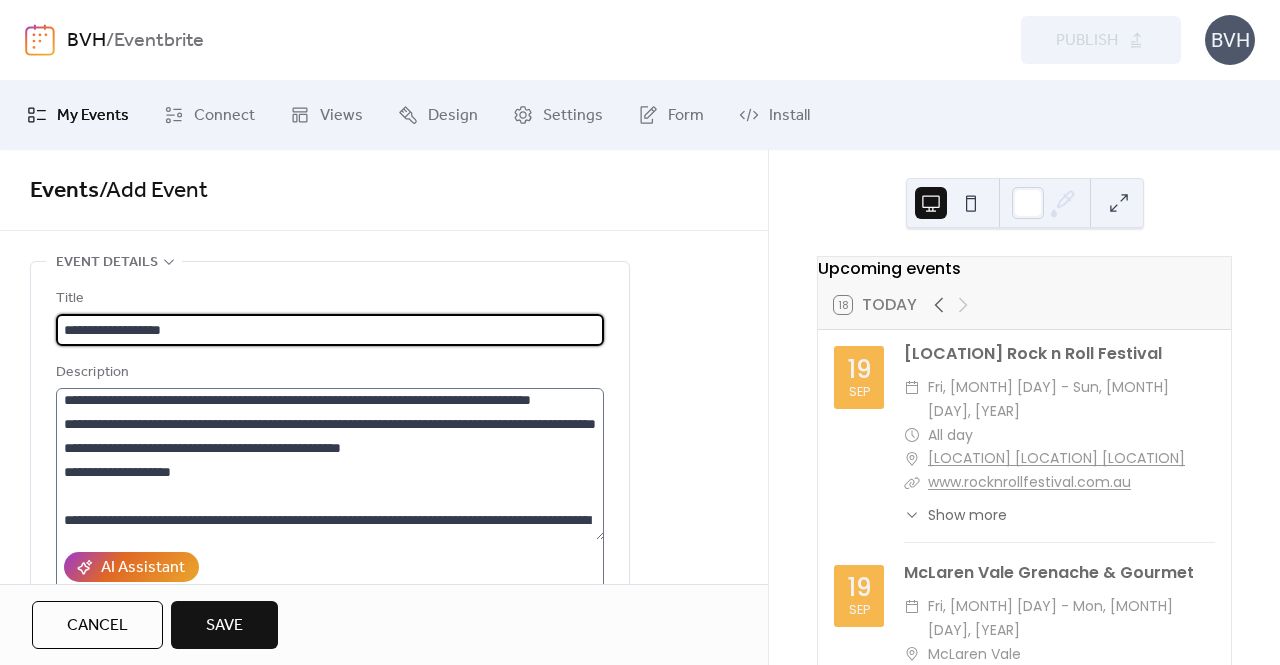 scroll, scrollTop: 300, scrollLeft: 0, axis: vertical 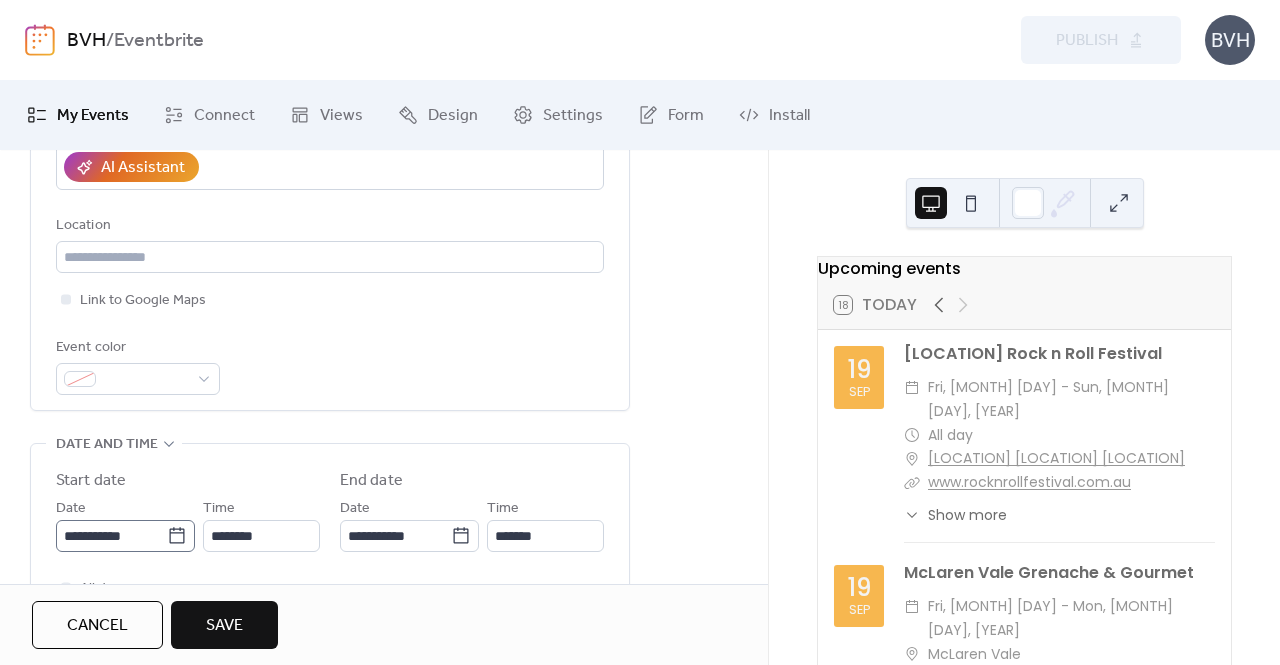 type on "**********" 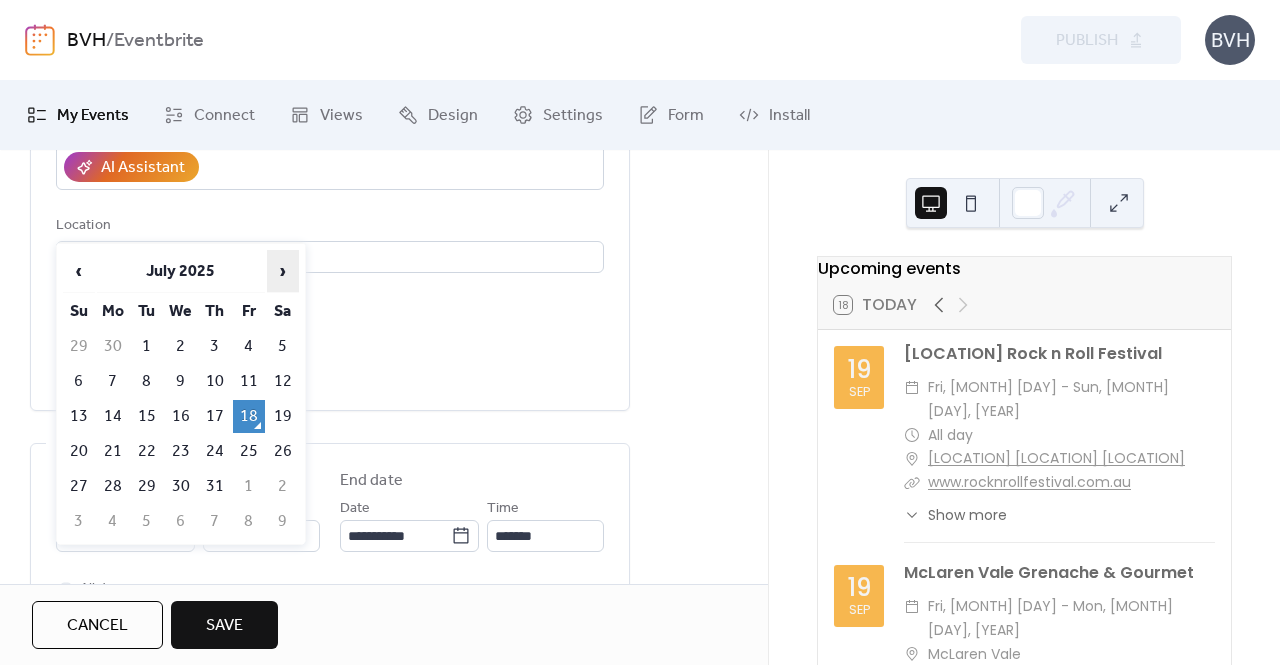 click on "›" at bounding box center (283, 271) 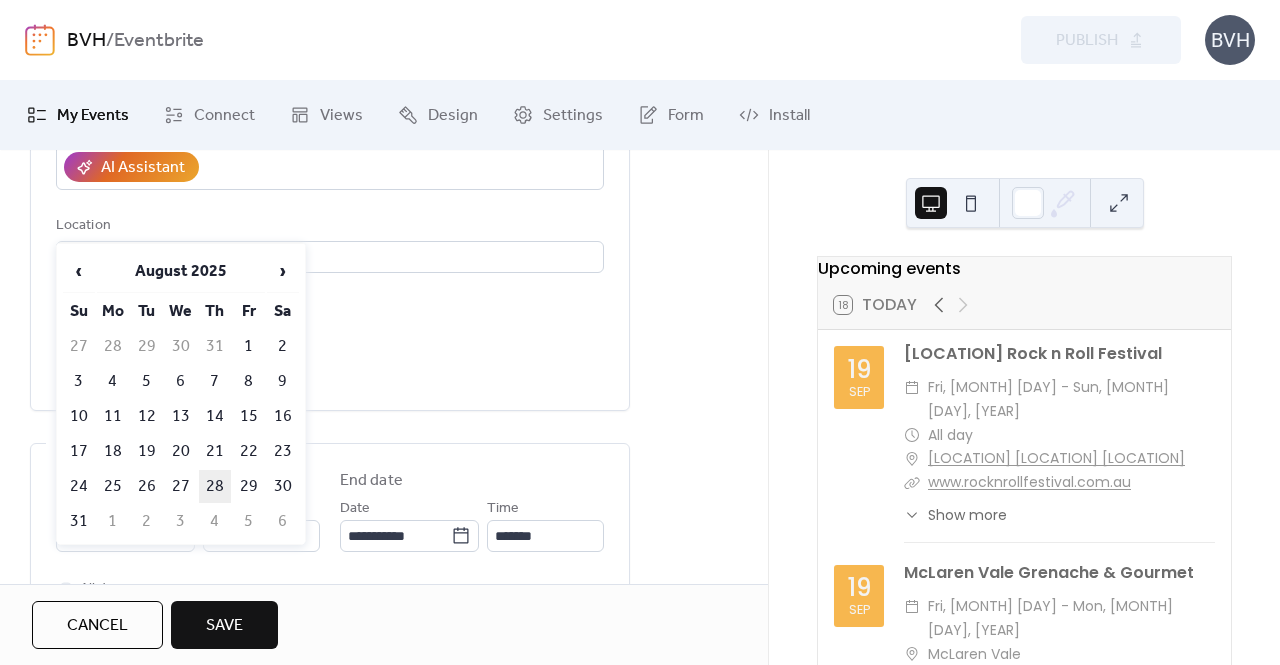 click on "28" at bounding box center [215, 486] 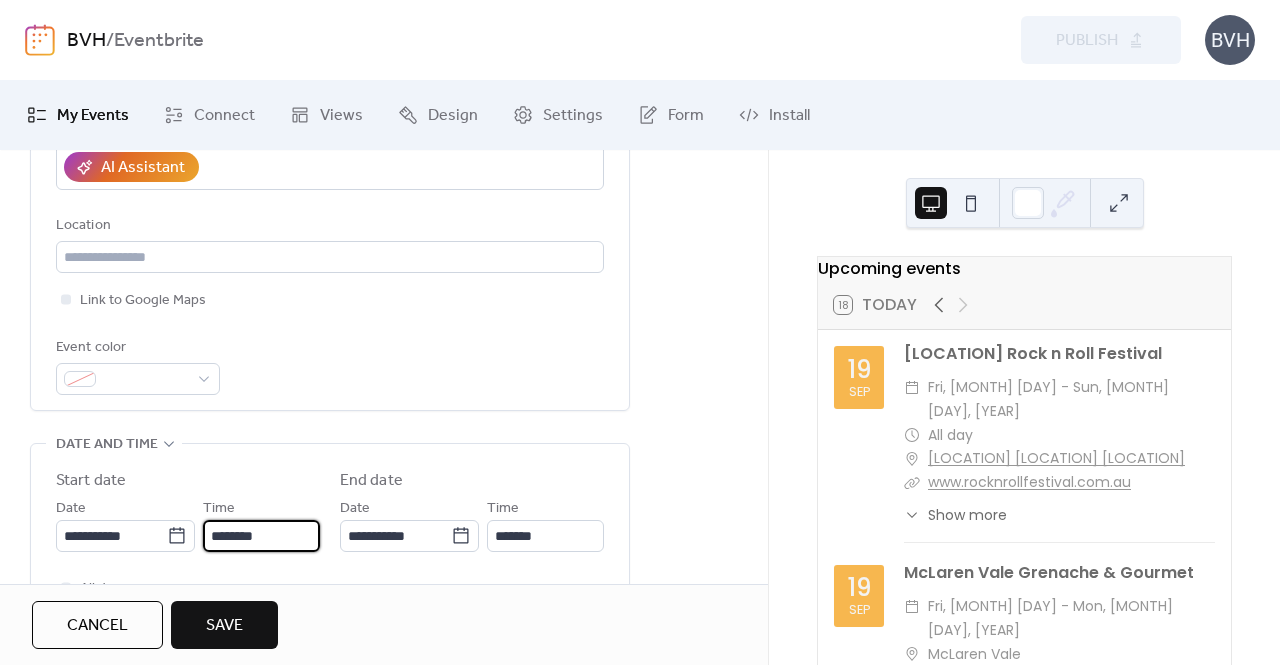 click on "********" at bounding box center (261, 536) 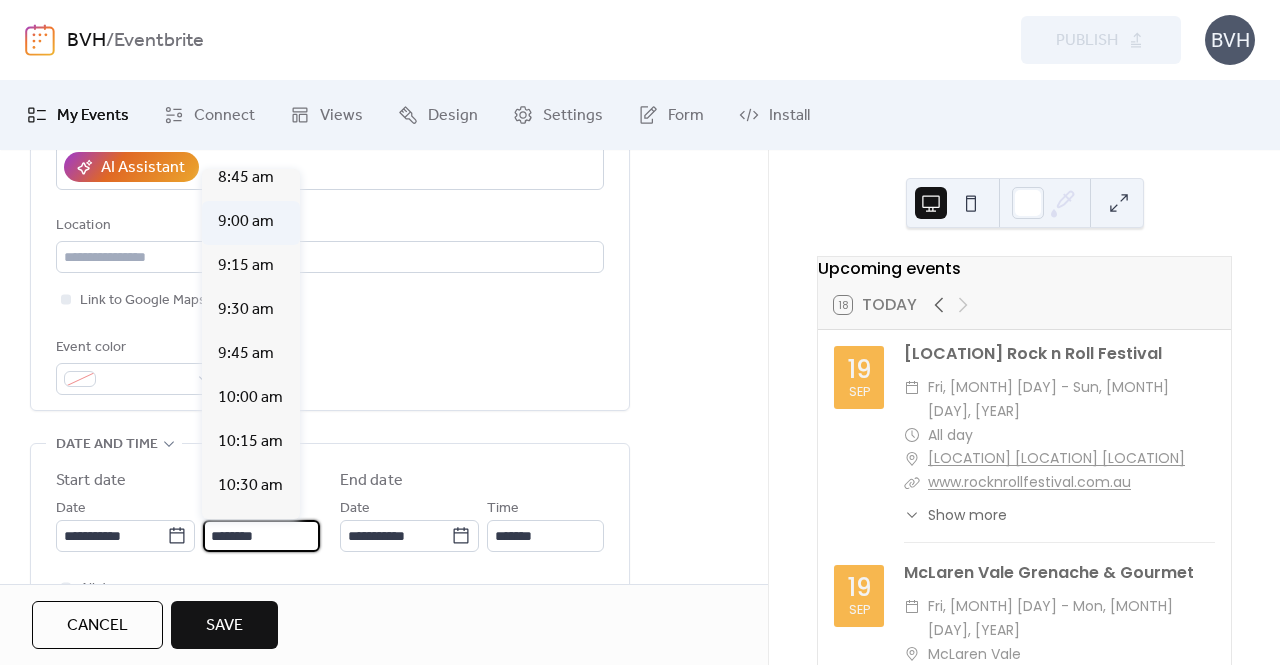 scroll, scrollTop: 1312, scrollLeft: 0, axis: vertical 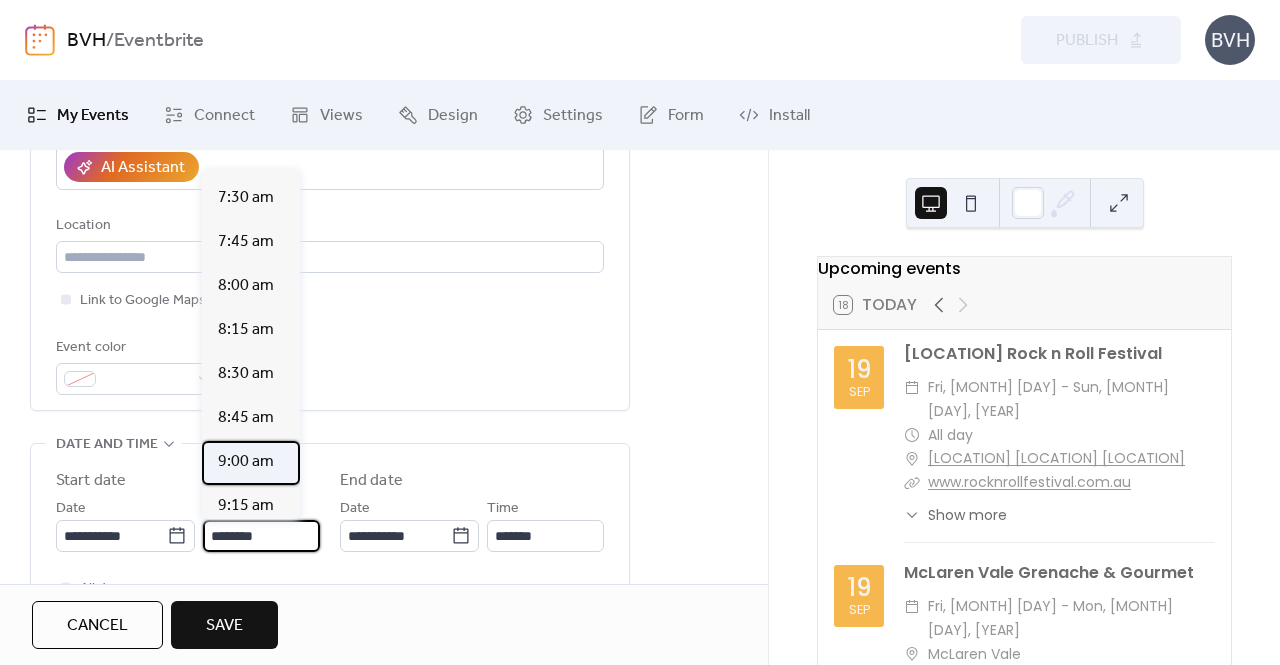 click on "9:00 am" at bounding box center (246, 462) 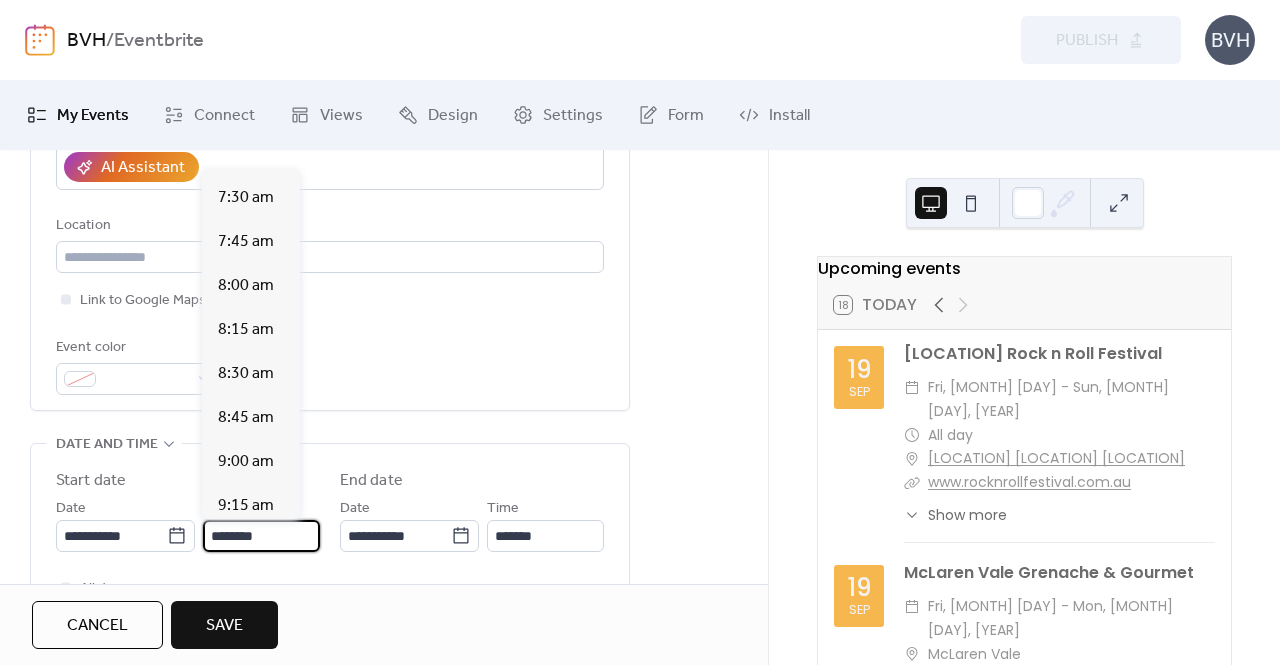 type on "*******" 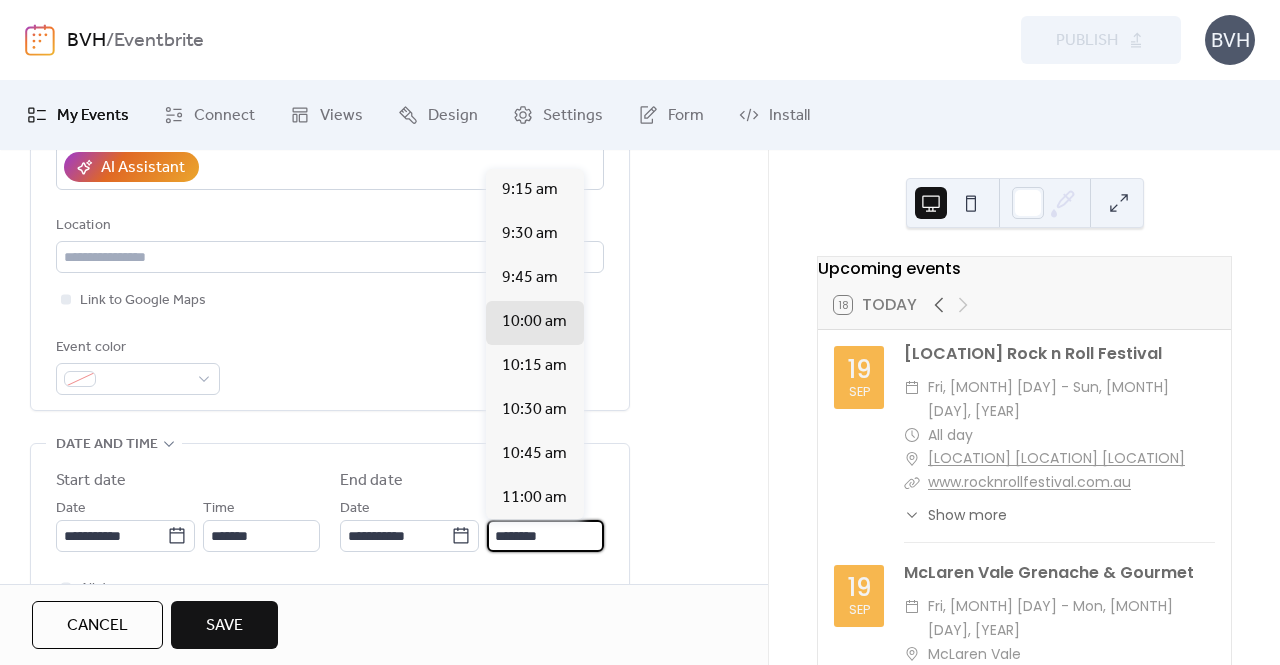 click on "********" at bounding box center [545, 536] 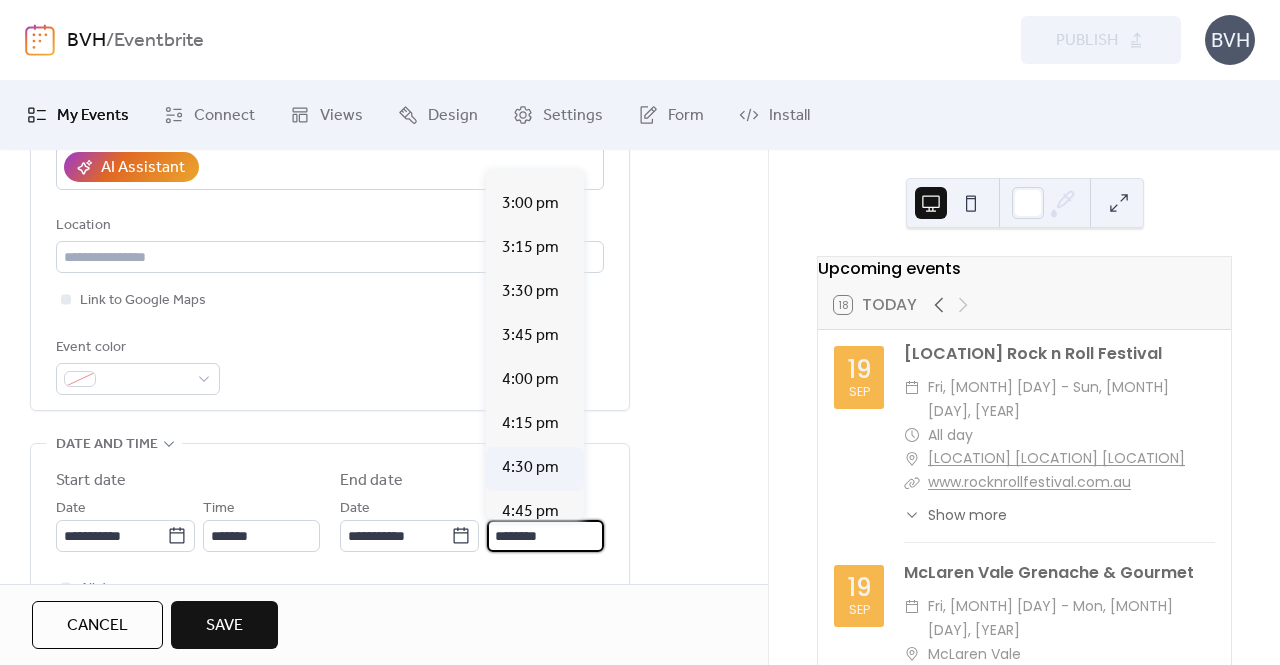 scroll, scrollTop: 1000, scrollLeft: 0, axis: vertical 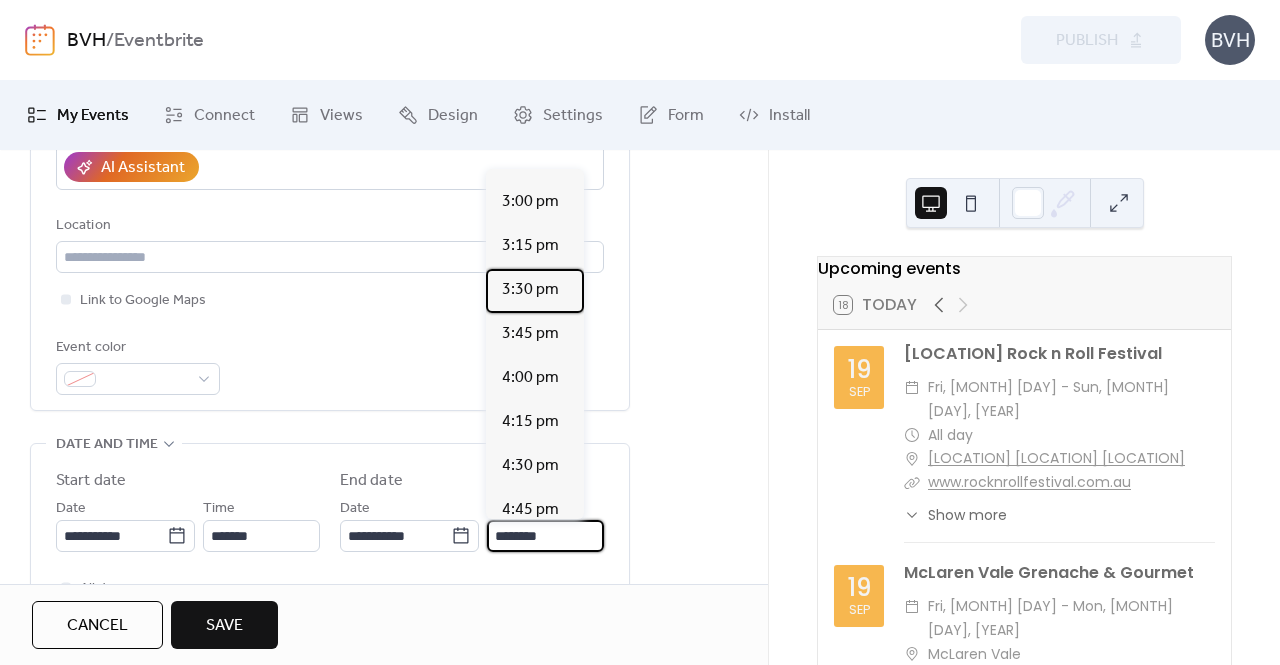 click on "3:30 pm" at bounding box center [530, 290] 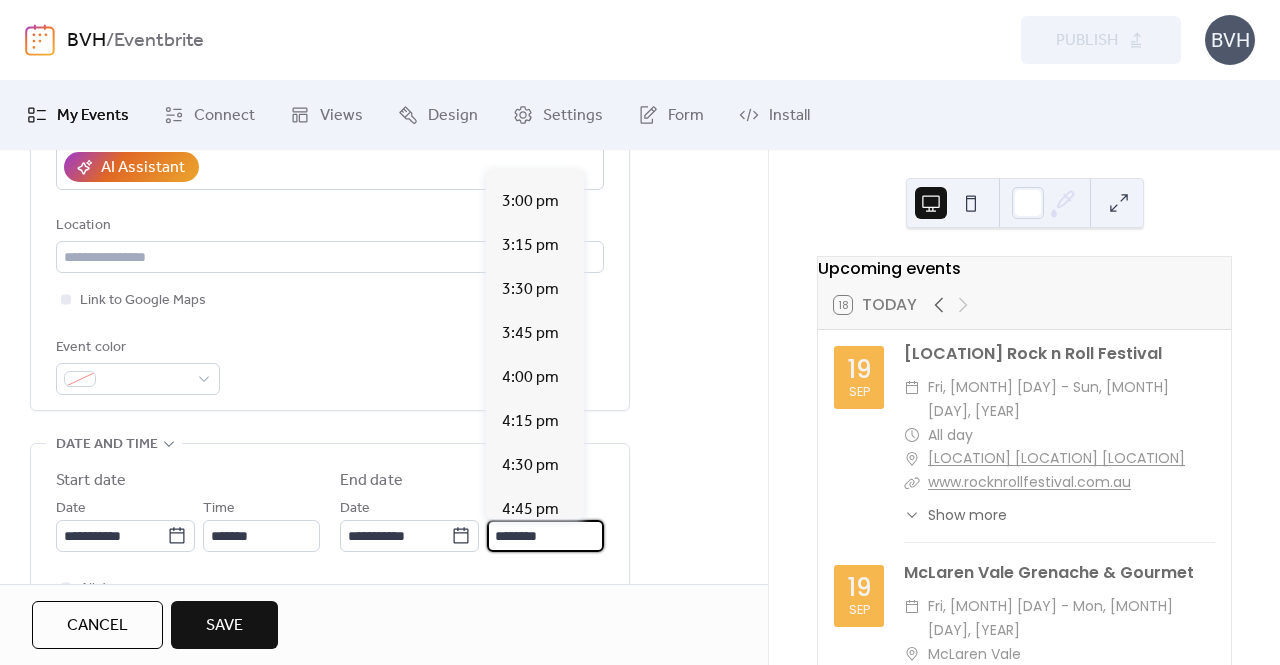 type on "*******" 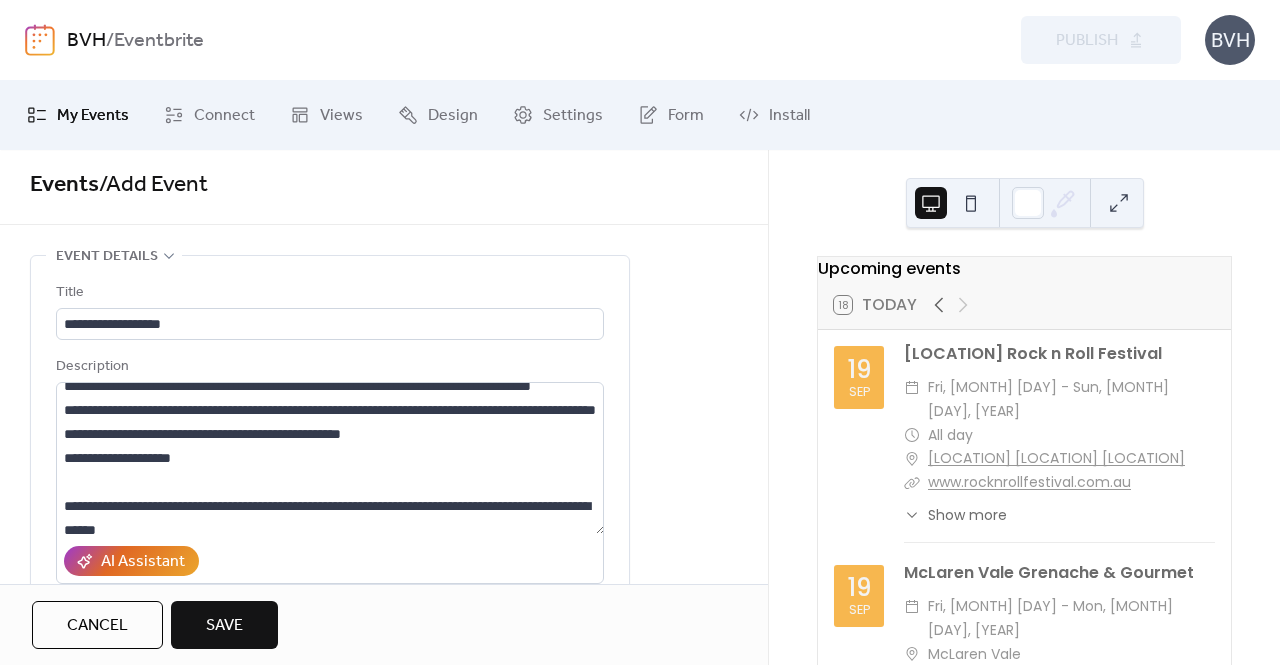 scroll, scrollTop: 0, scrollLeft: 0, axis: both 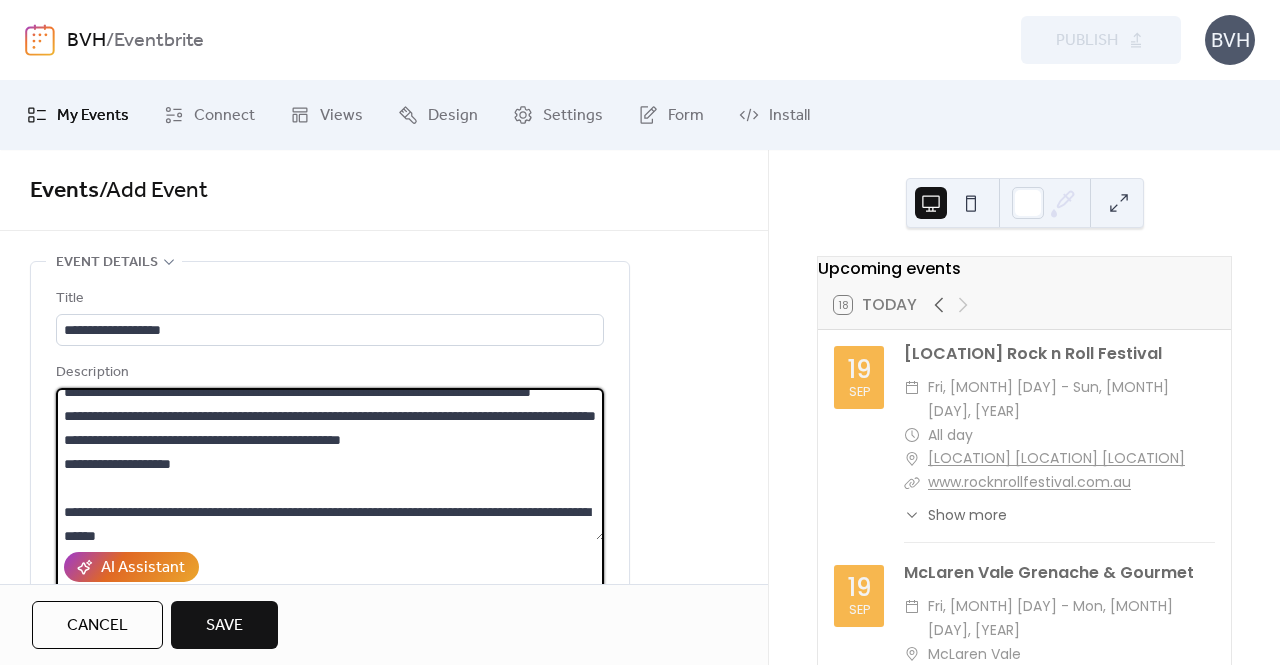 drag, startPoint x: 138, startPoint y: 459, endPoint x: 72, endPoint y: 419, distance: 77.175125 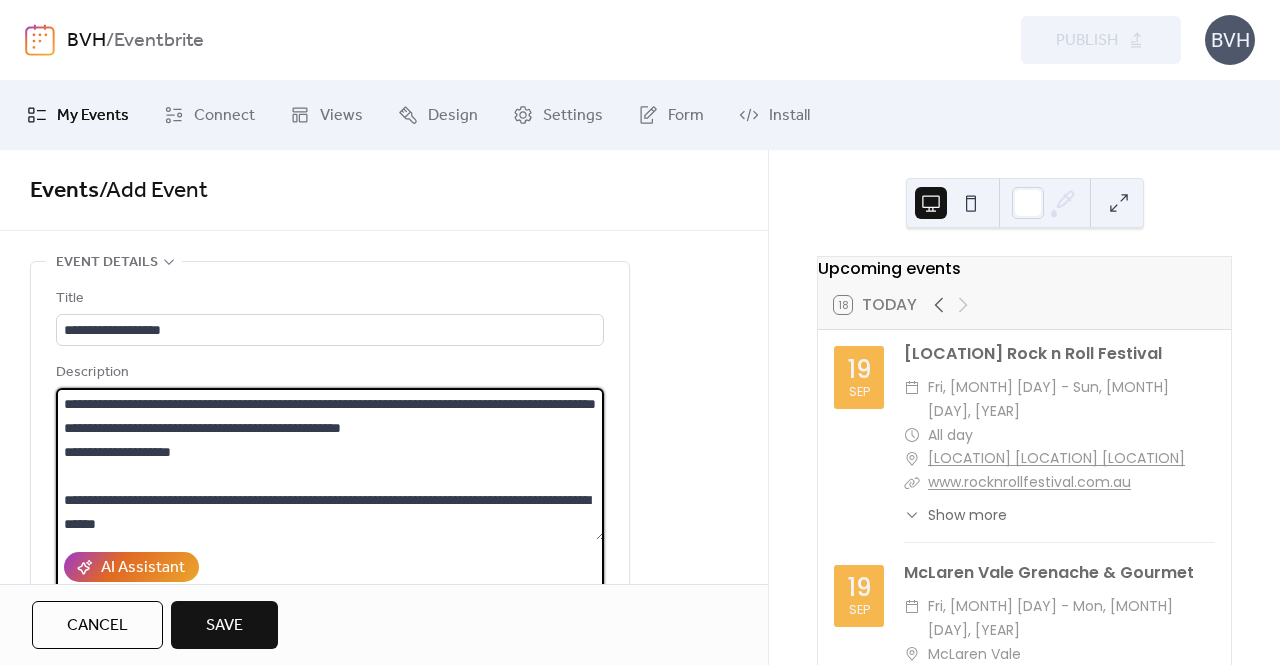 scroll, scrollTop: 432, scrollLeft: 0, axis: vertical 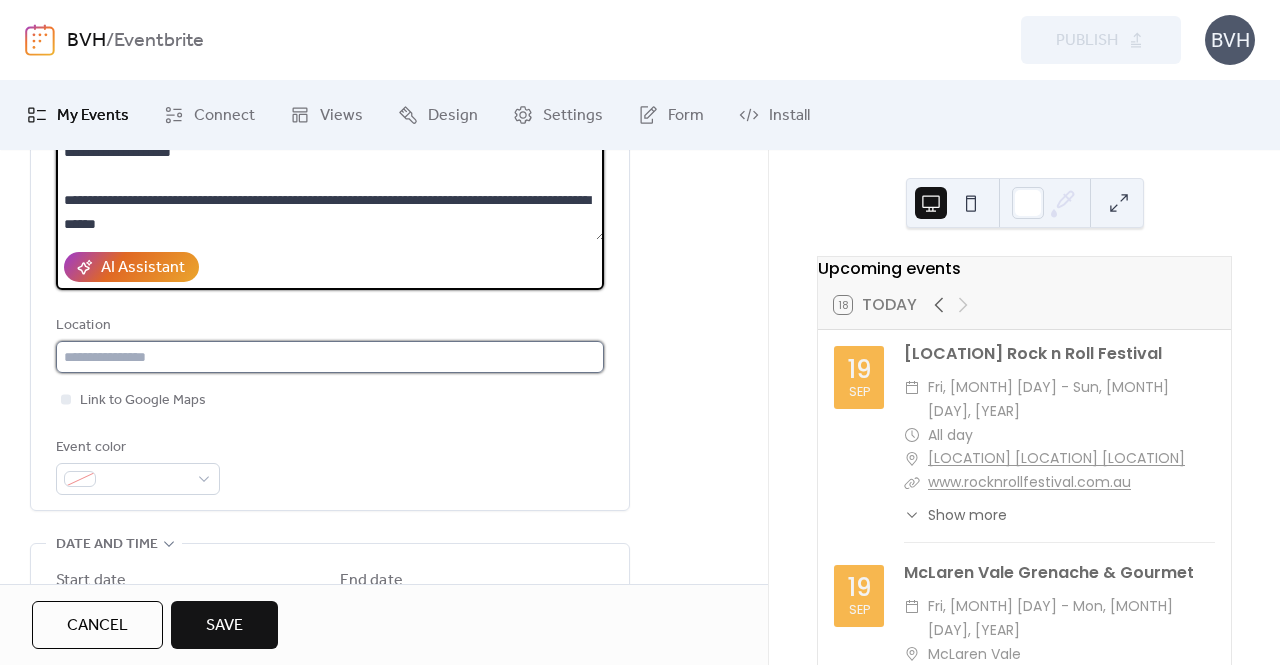 click at bounding box center (330, 357) 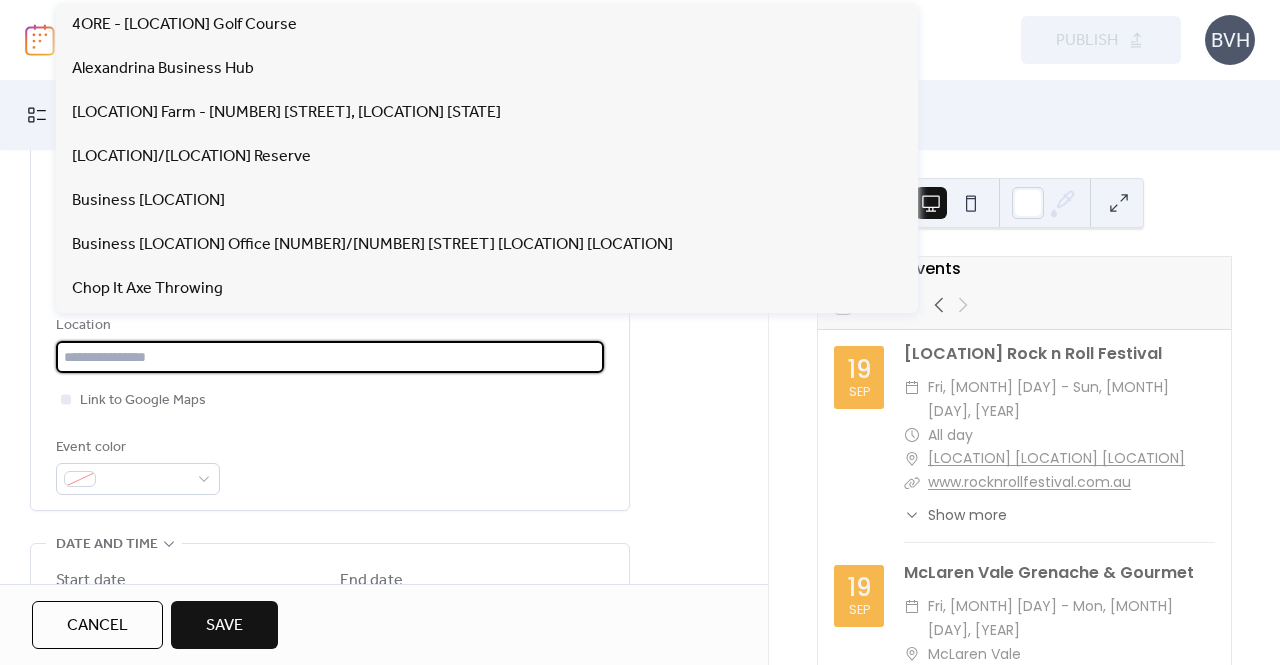 paste on "**********" 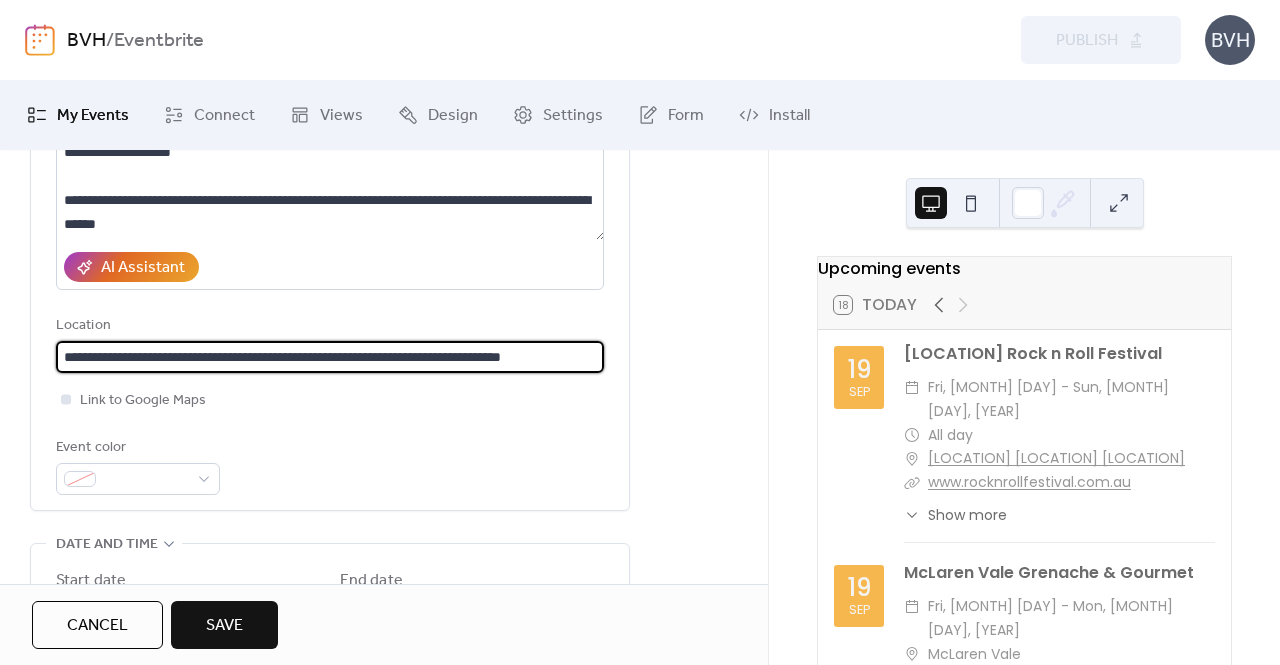 scroll, scrollTop: 0, scrollLeft: 4, axis: horizontal 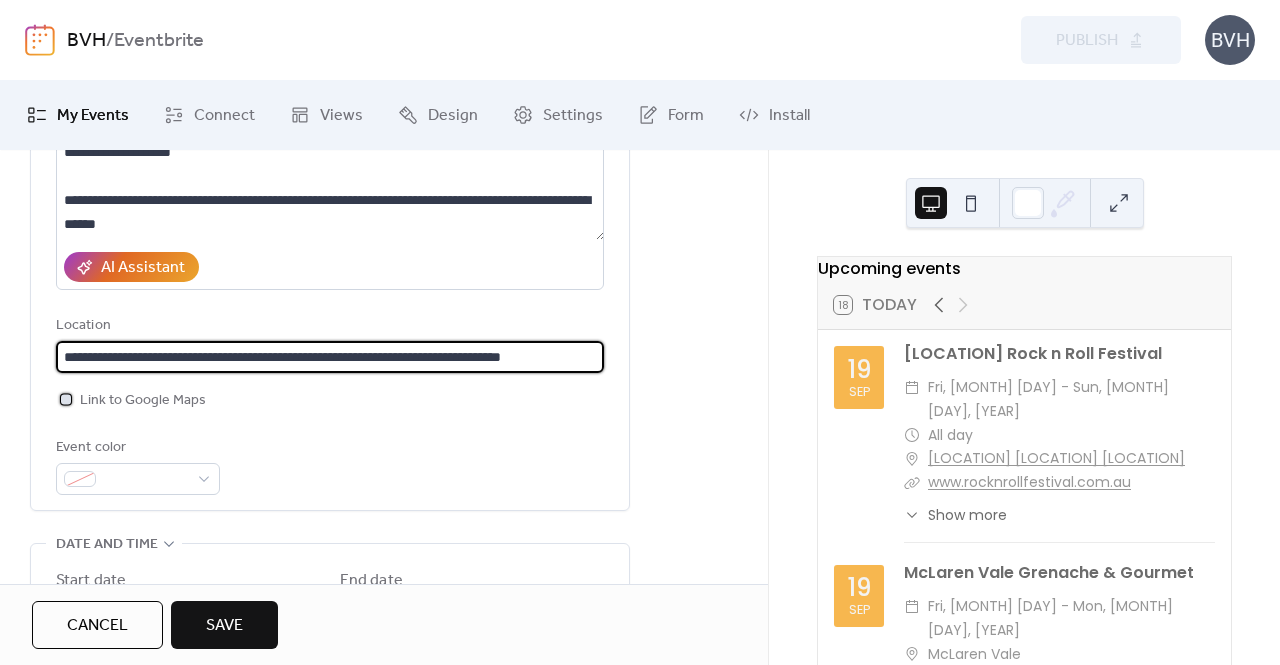 click at bounding box center [66, 399] 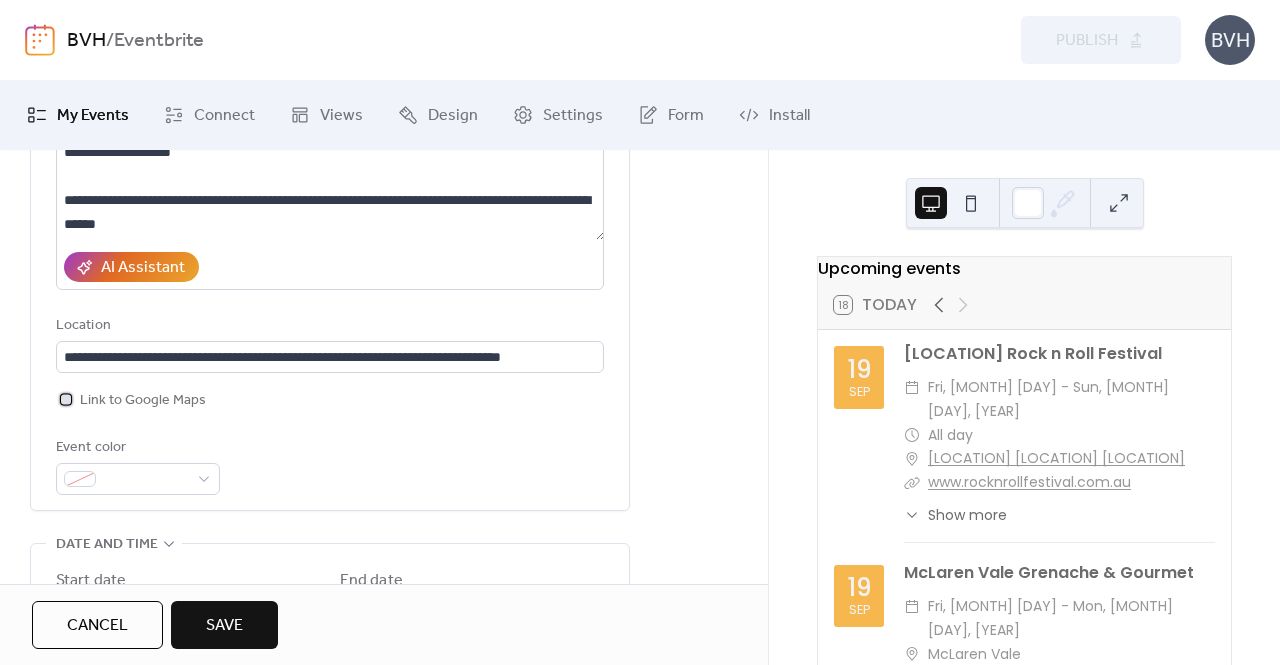 scroll, scrollTop: 0, scrollLeft: 0, axis: both 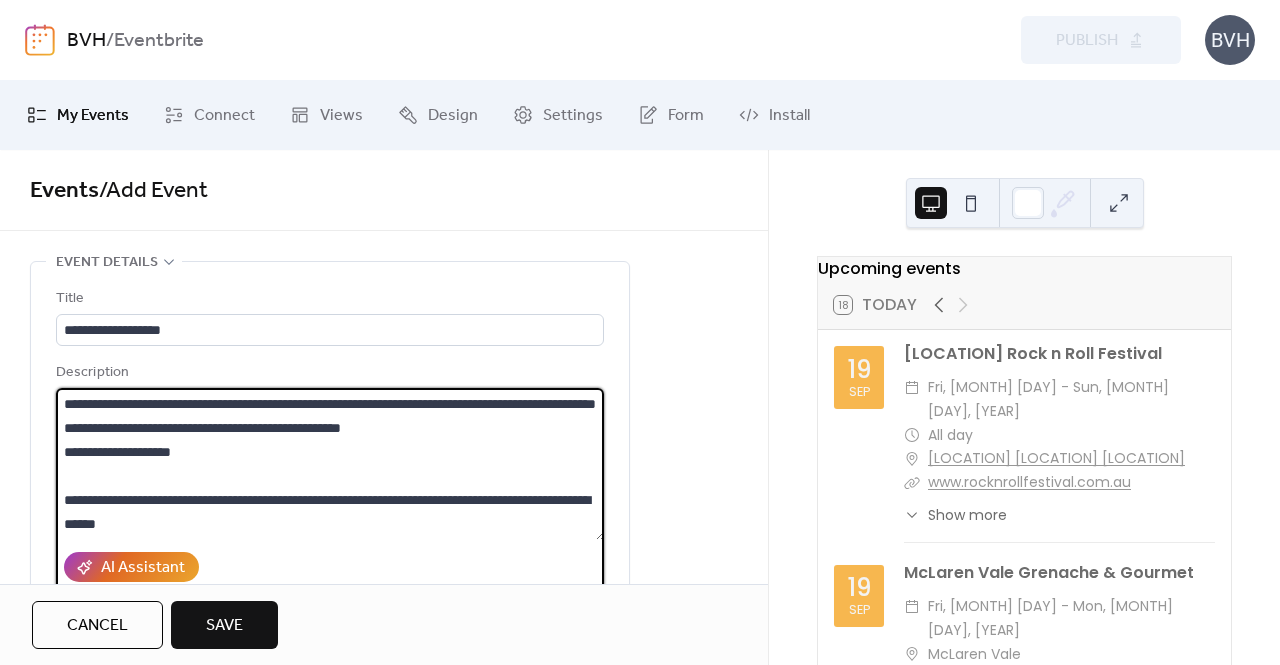 drag, startPoint x: 62, startPoint y: 479, endPoint x: 175, endPoint y: 531, distance: 124.39051 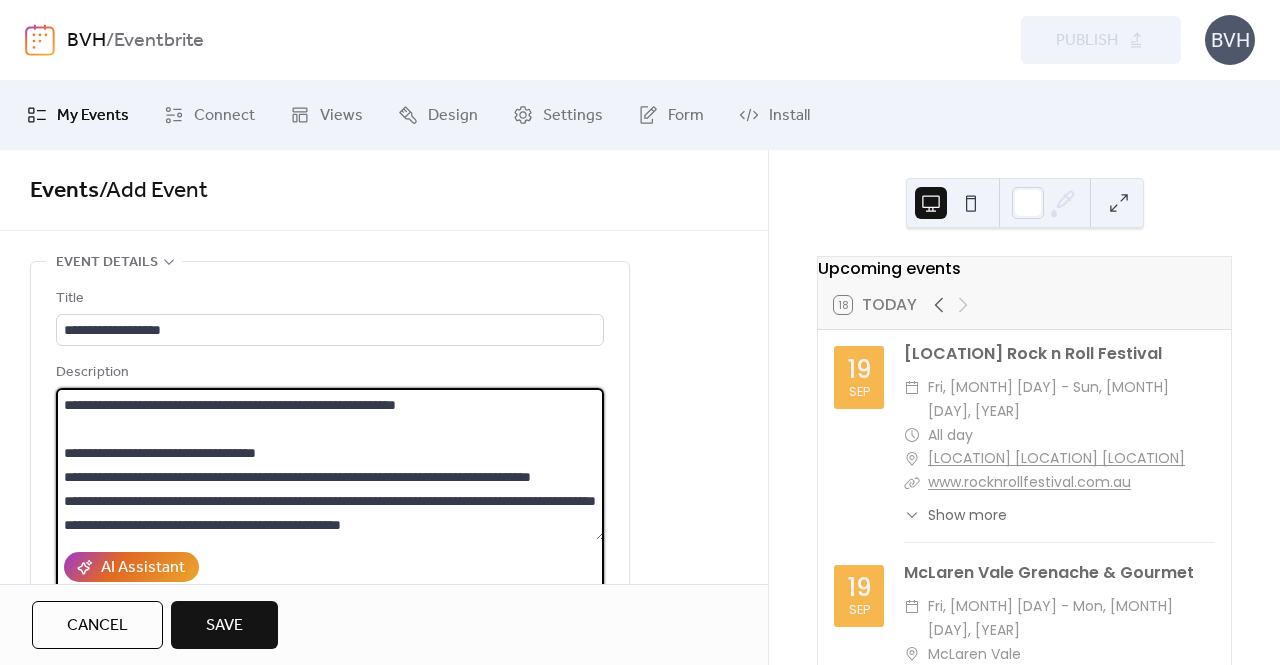 scroll, scrollTop: 201, scrollLeft: 0, axis: vertical 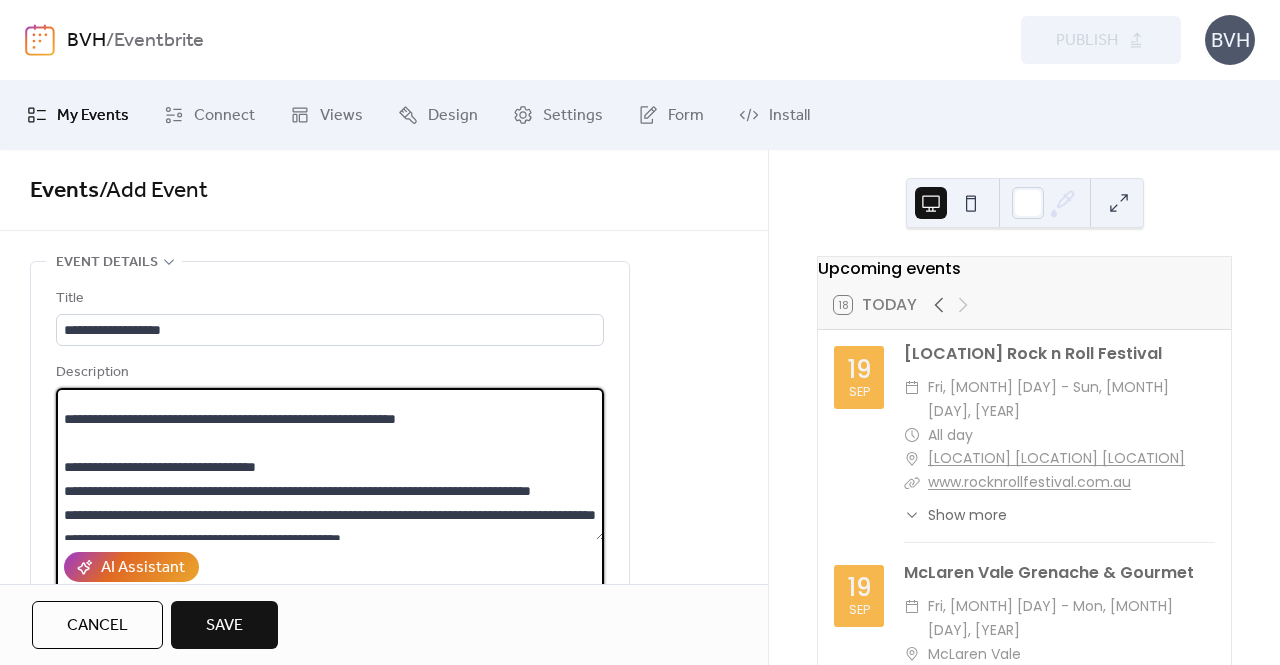 drag, startPoint x: 149, startPoint y: 411, endPoint x: 52, endPoint y: 491, distance: 125.73385 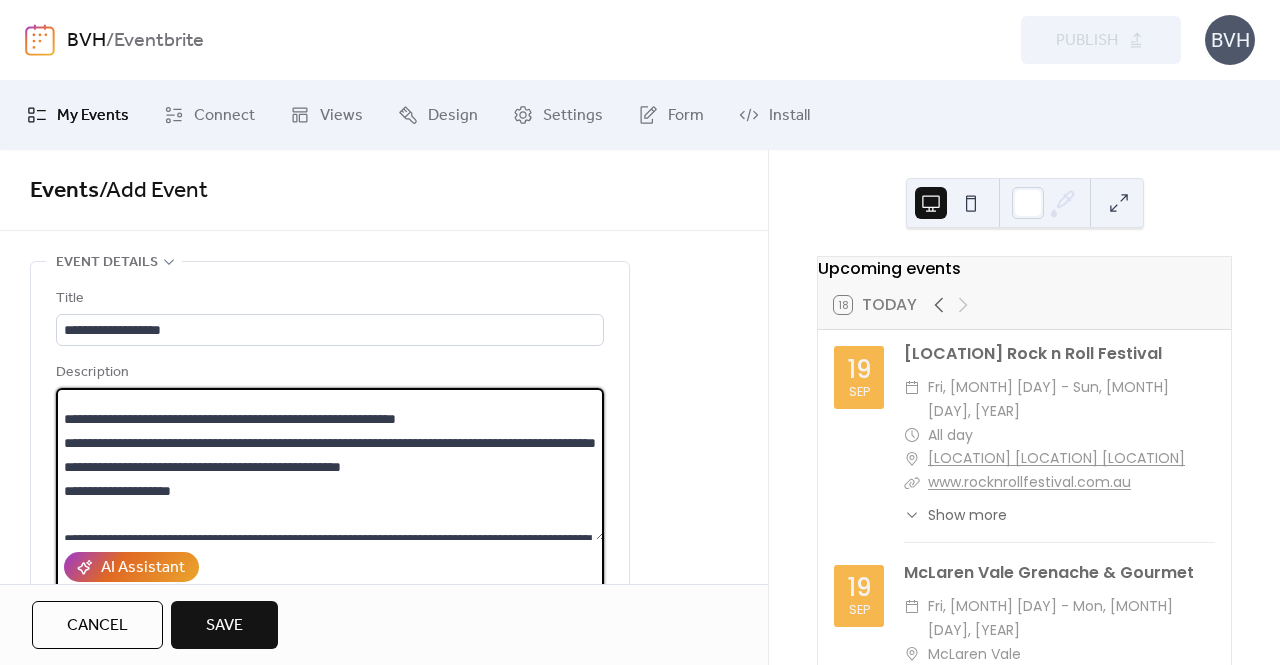click at bounding box center [330, 464] 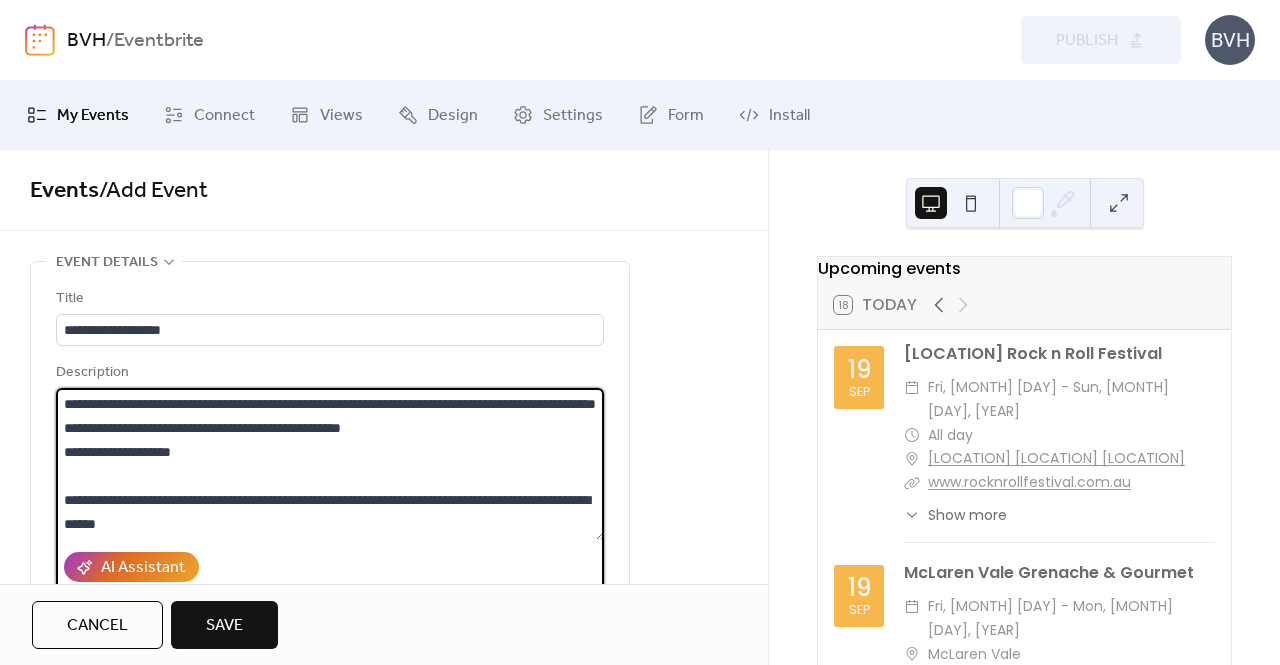 scroll, scrollTop: 312, scrollLeft: 0, axis: vertical 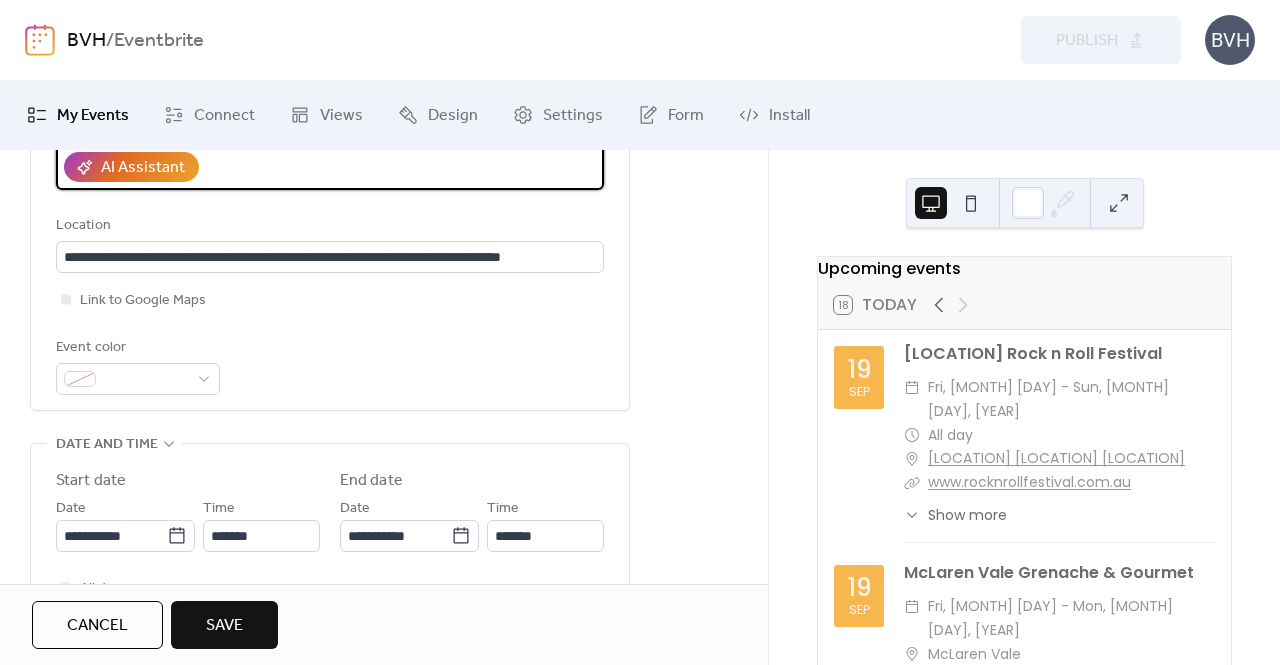 type on "**********" 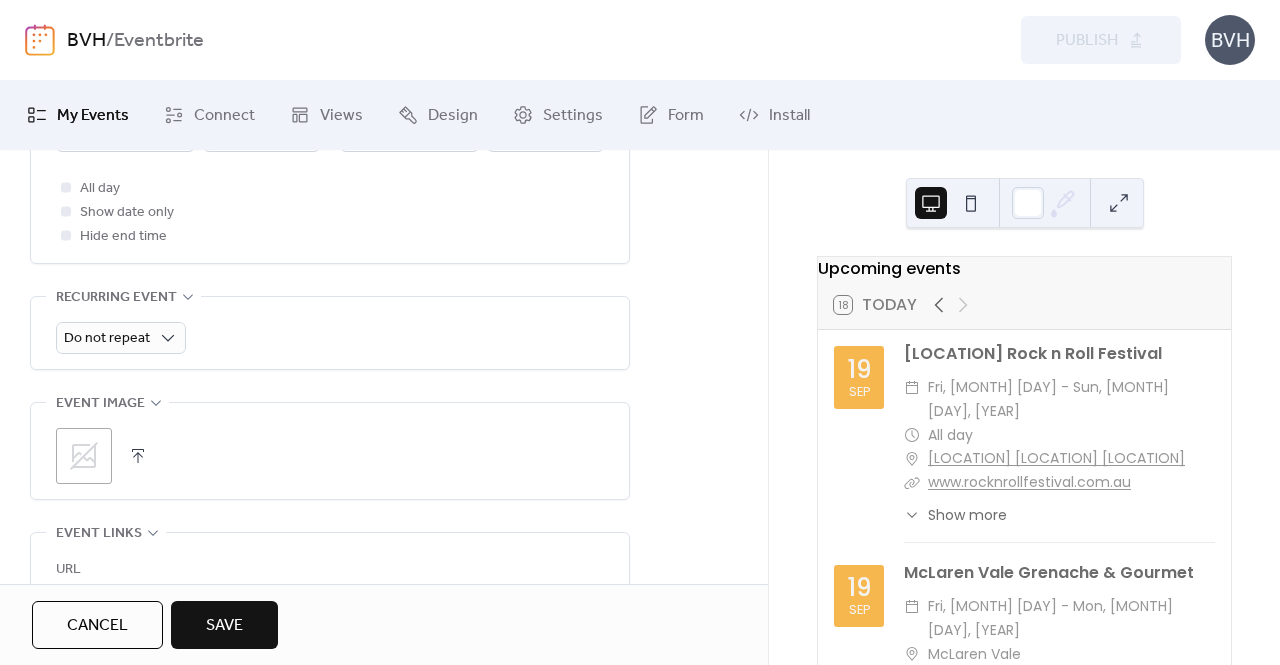 scroll, scrollTop: 900, scrollLeft: 0, axis: vertical 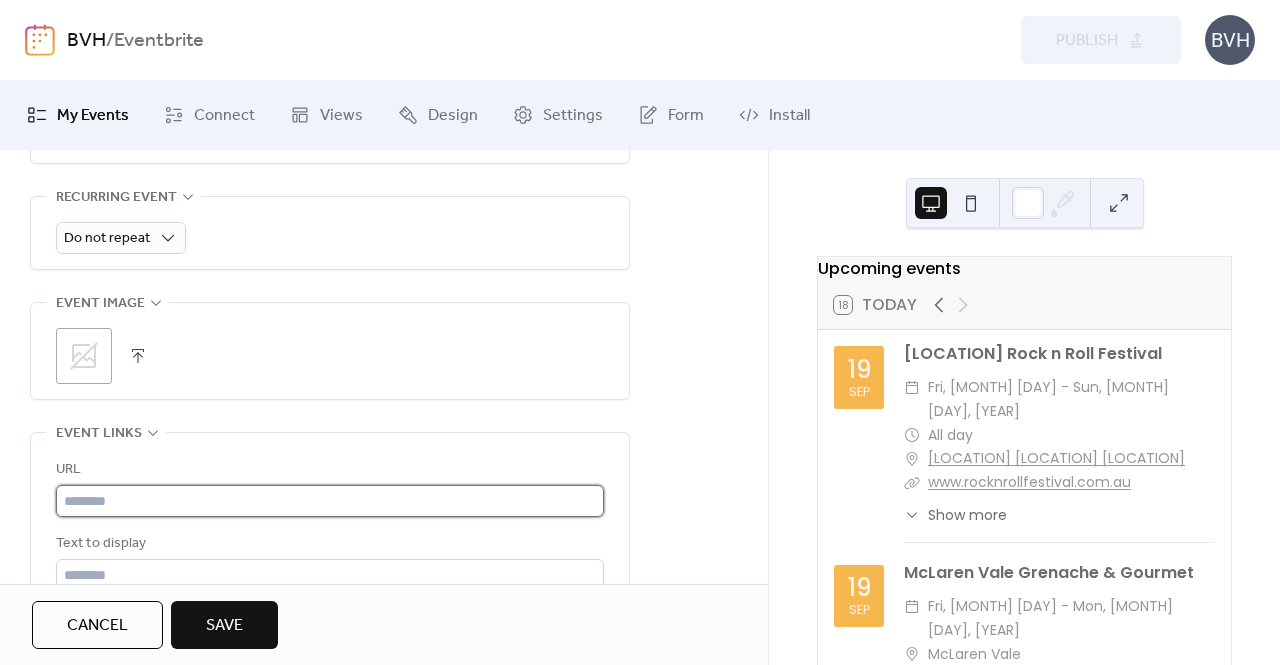 click at bounding box center [330, 501] 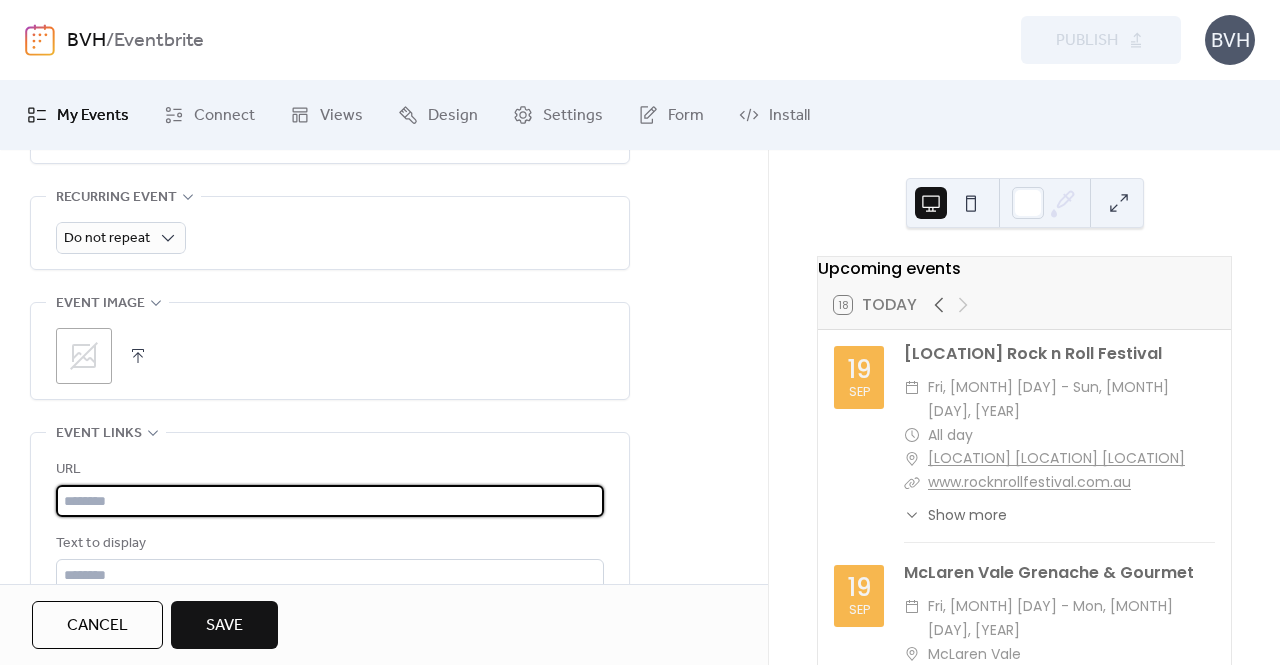 paste on "**********" 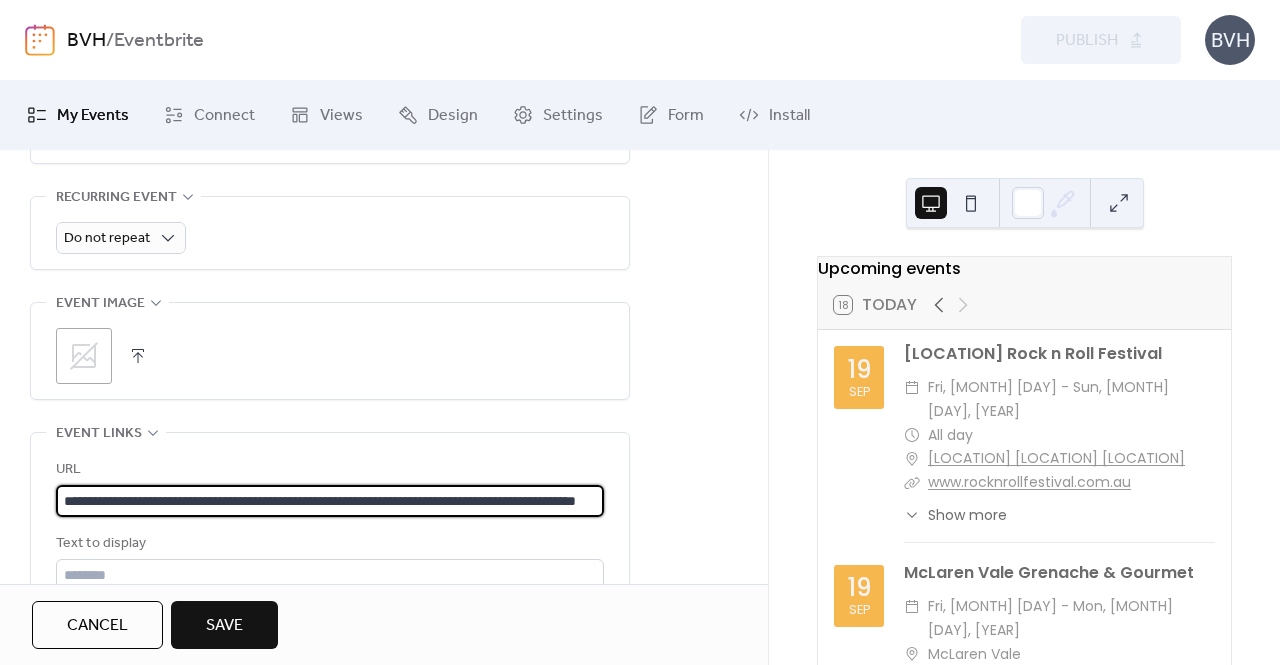 scroll, scrollTop: 0, scrollLeft: 127, axis: horizontal 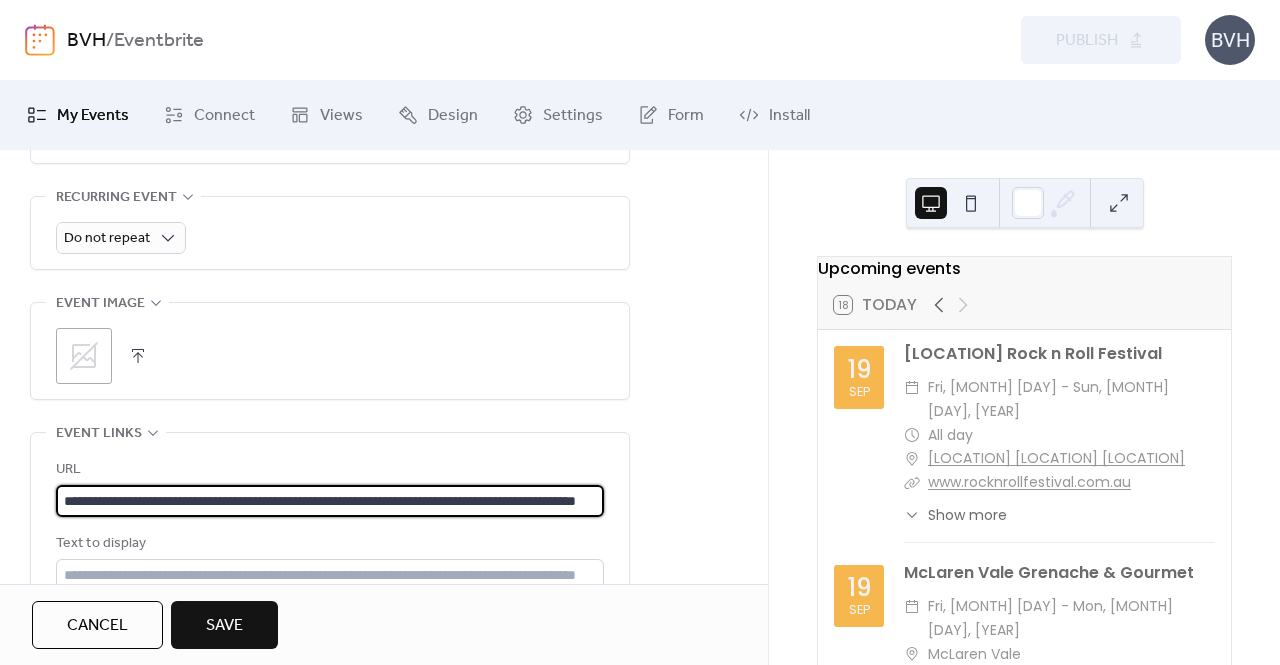 type on "**********" 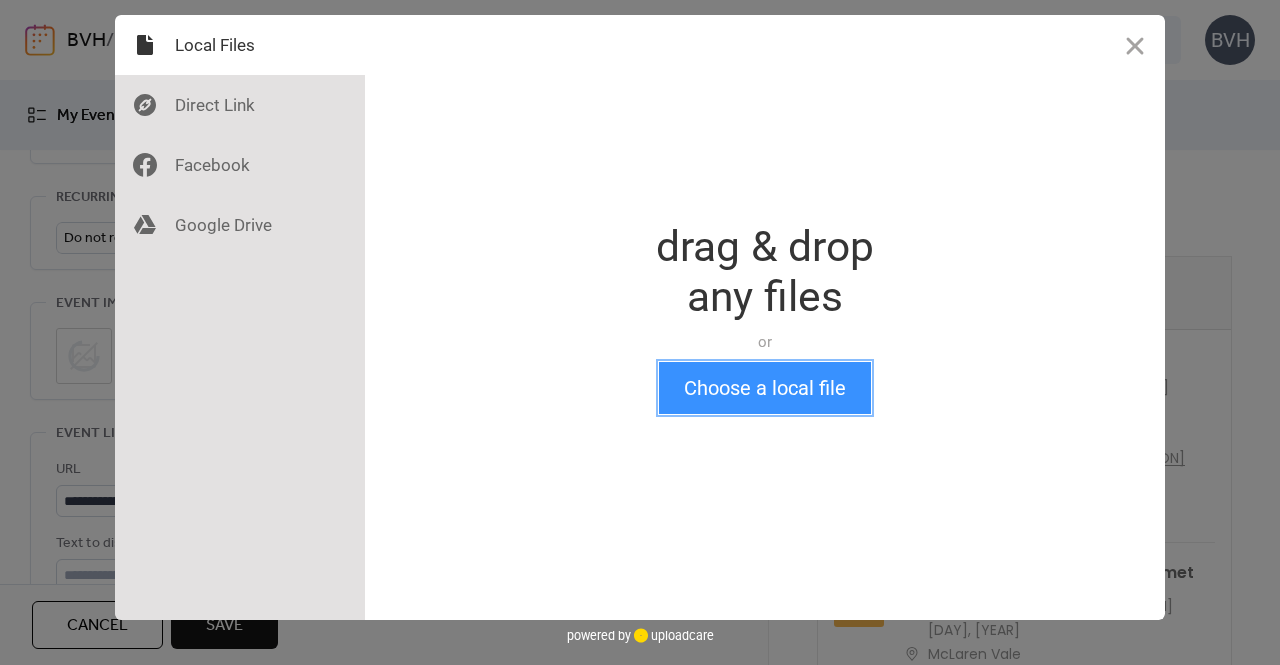 click on "Choose a local file" at bounding box center [765, 388] 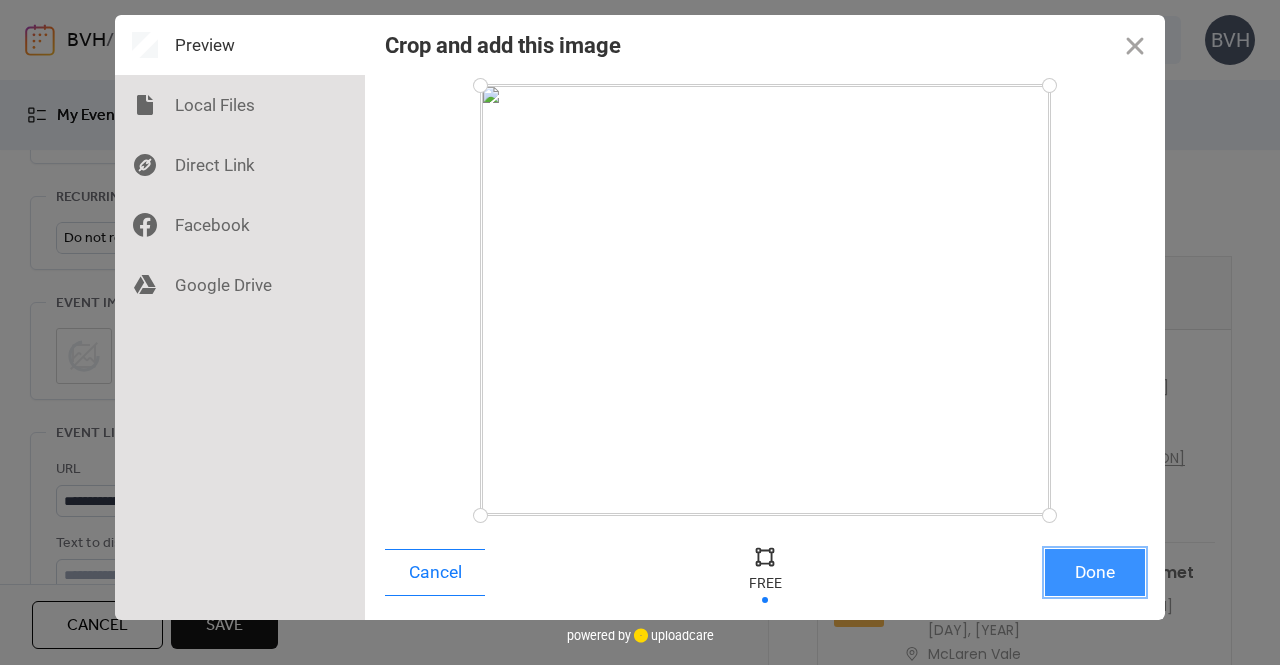 click on "Done" at bounding box center [1095, 572] 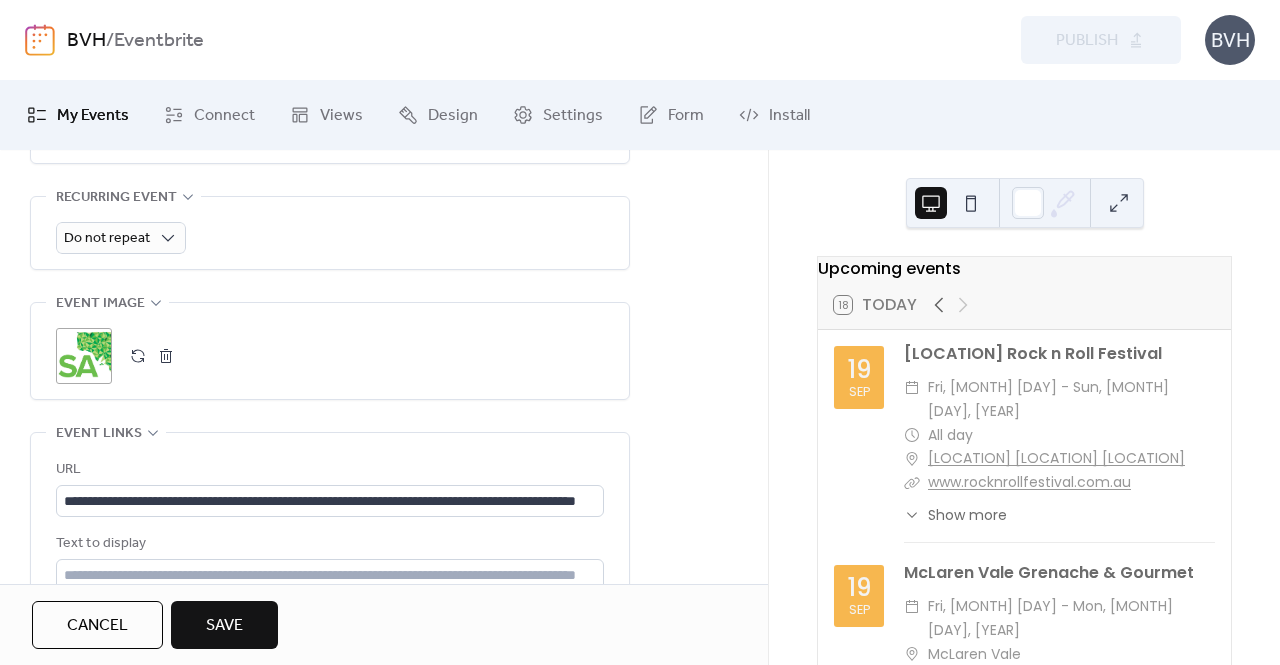 click on "Save" at bounding box center (224, 625) 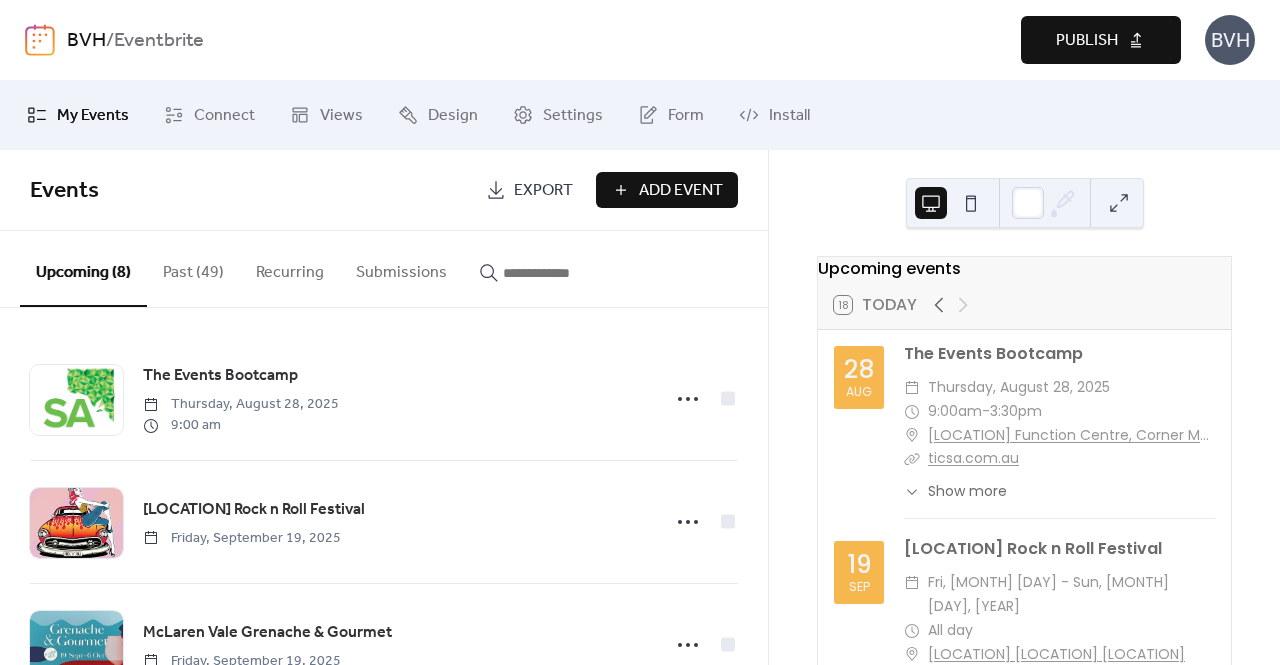 drag, startPoint x: 1103, startPoint y: 35, endPoint x: 1090, endPoint y: 49, distance: 19.104973 